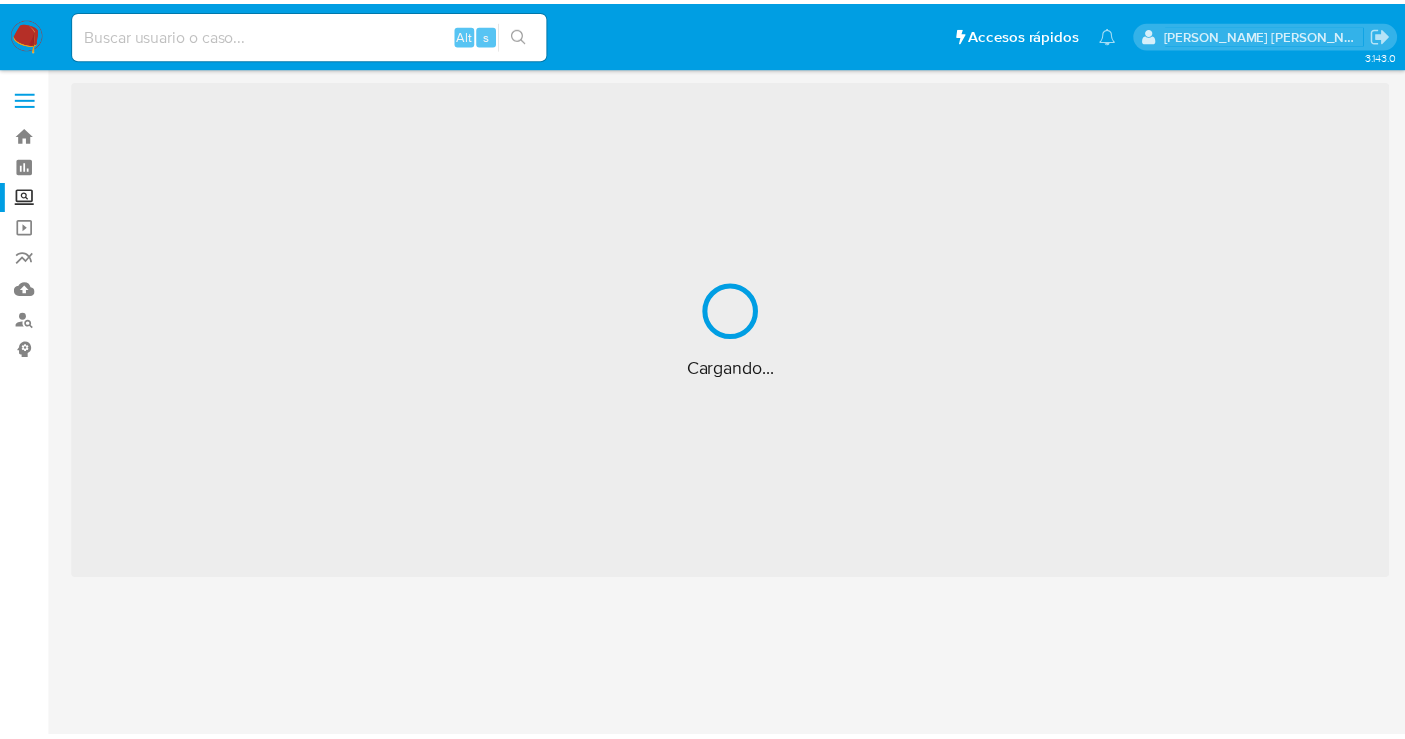 scroll, scrollTop: 0, scrollLeft: 0, axis: both 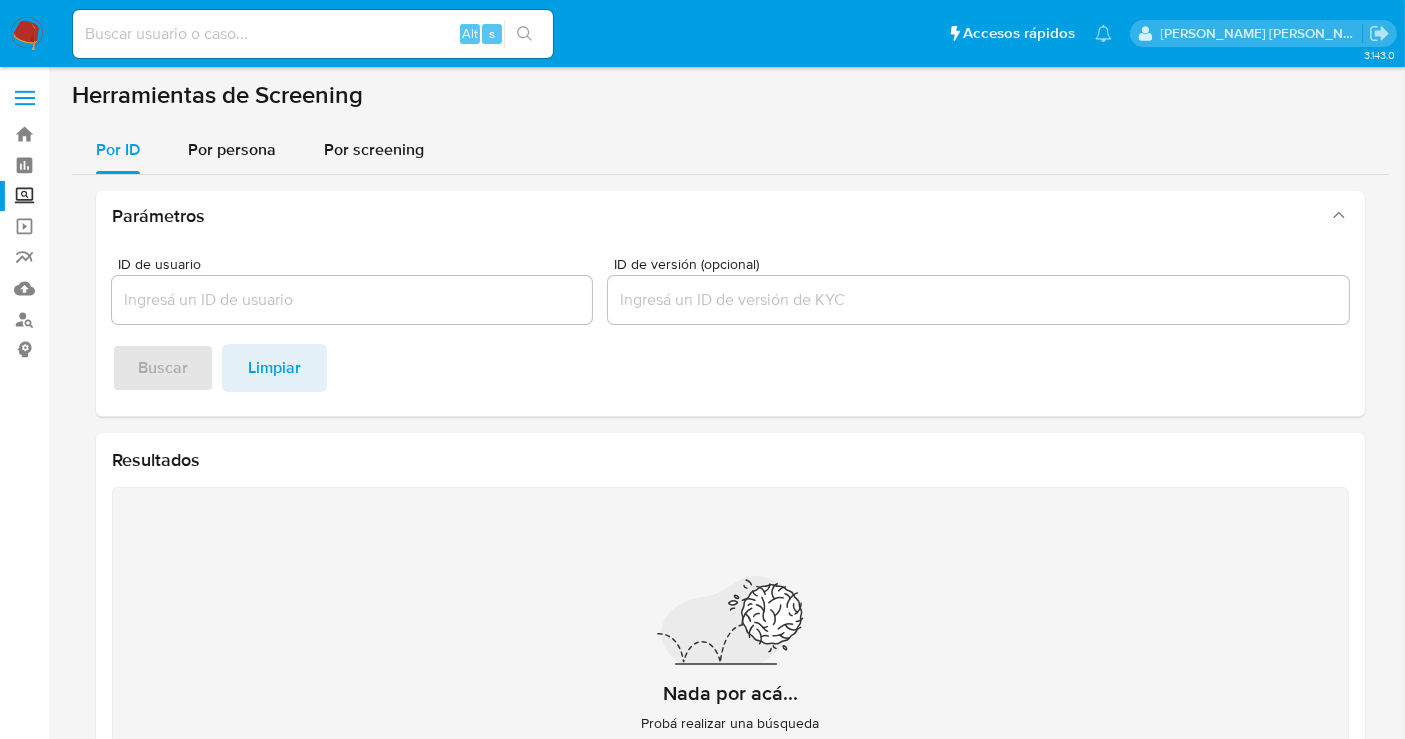 click at bounding box center (27, 34) 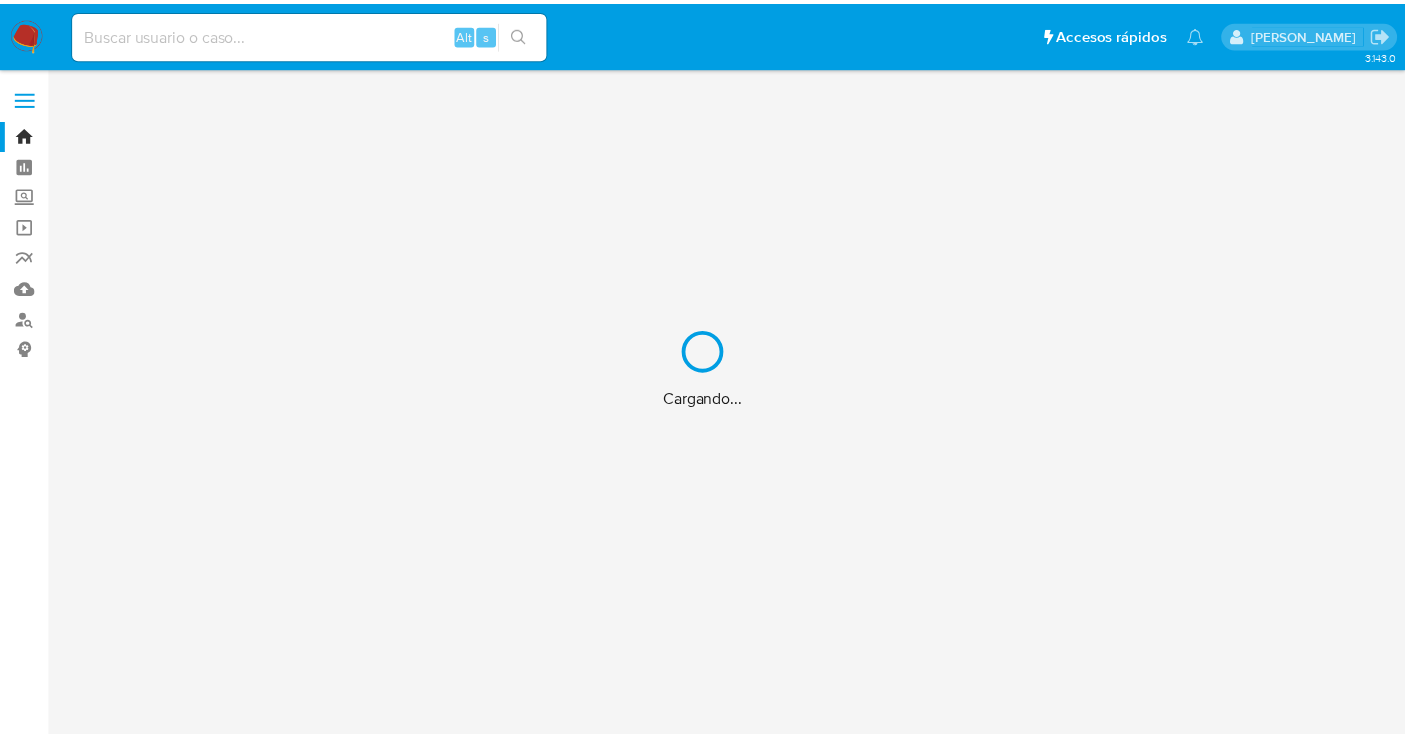 scroll, scrollTop: 0, scrollLeft: 0, axis: both 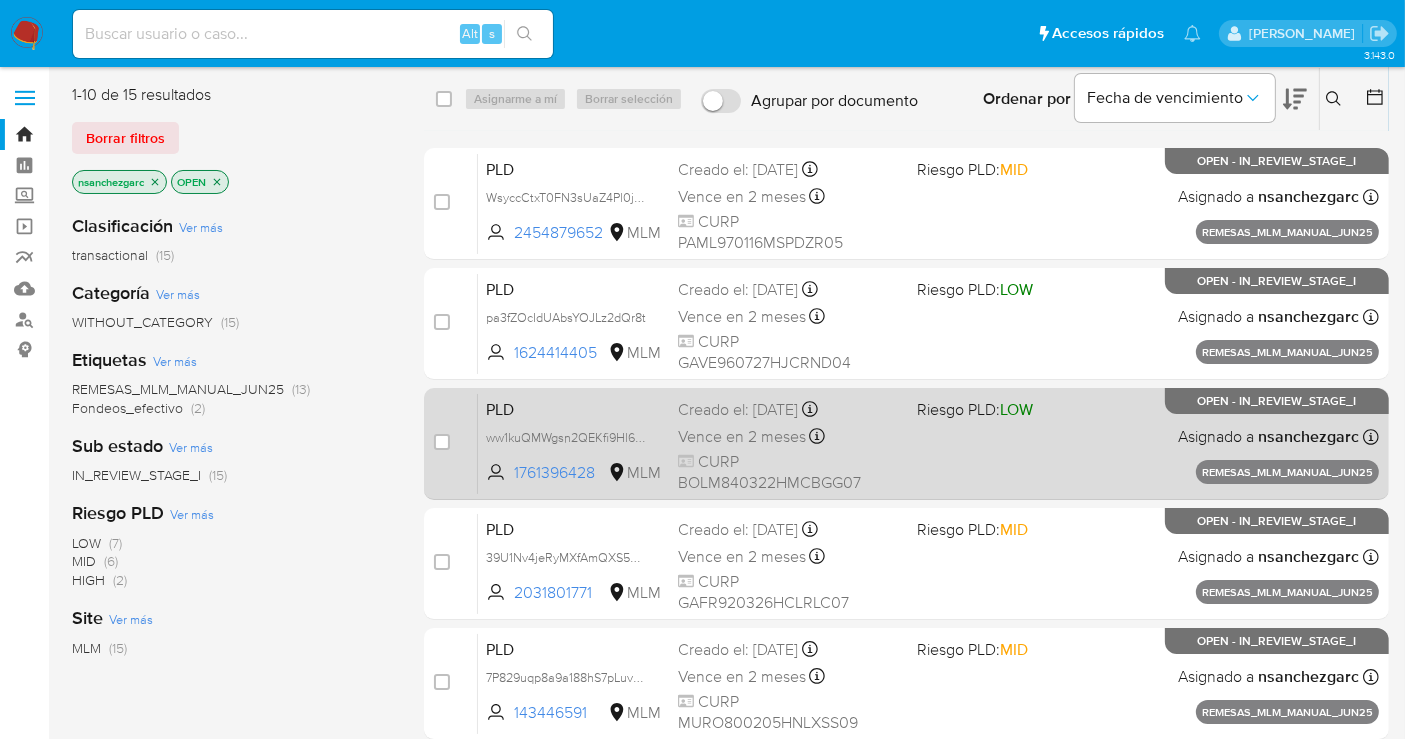 click on "Vence en 2 meses" at bounding box center [742, 437] 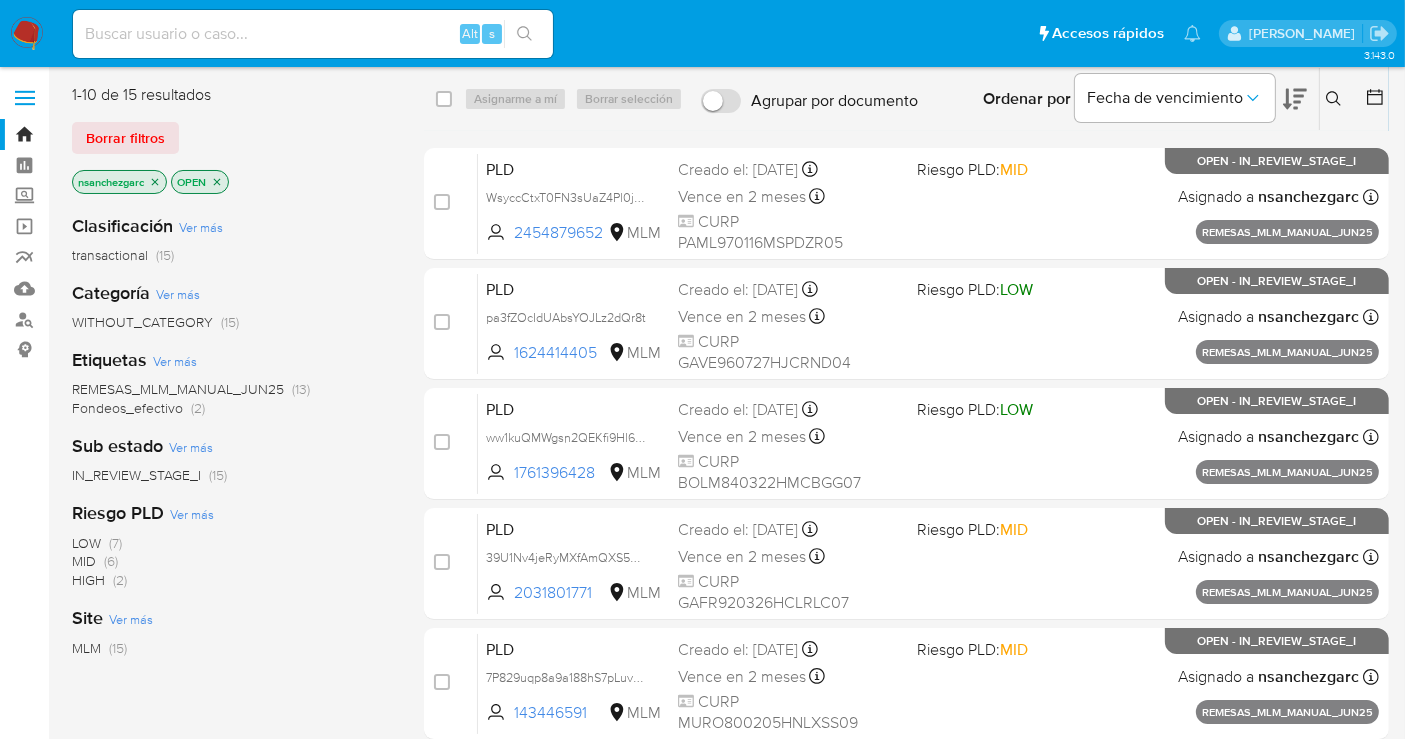 click at bounding box center (27, 34) 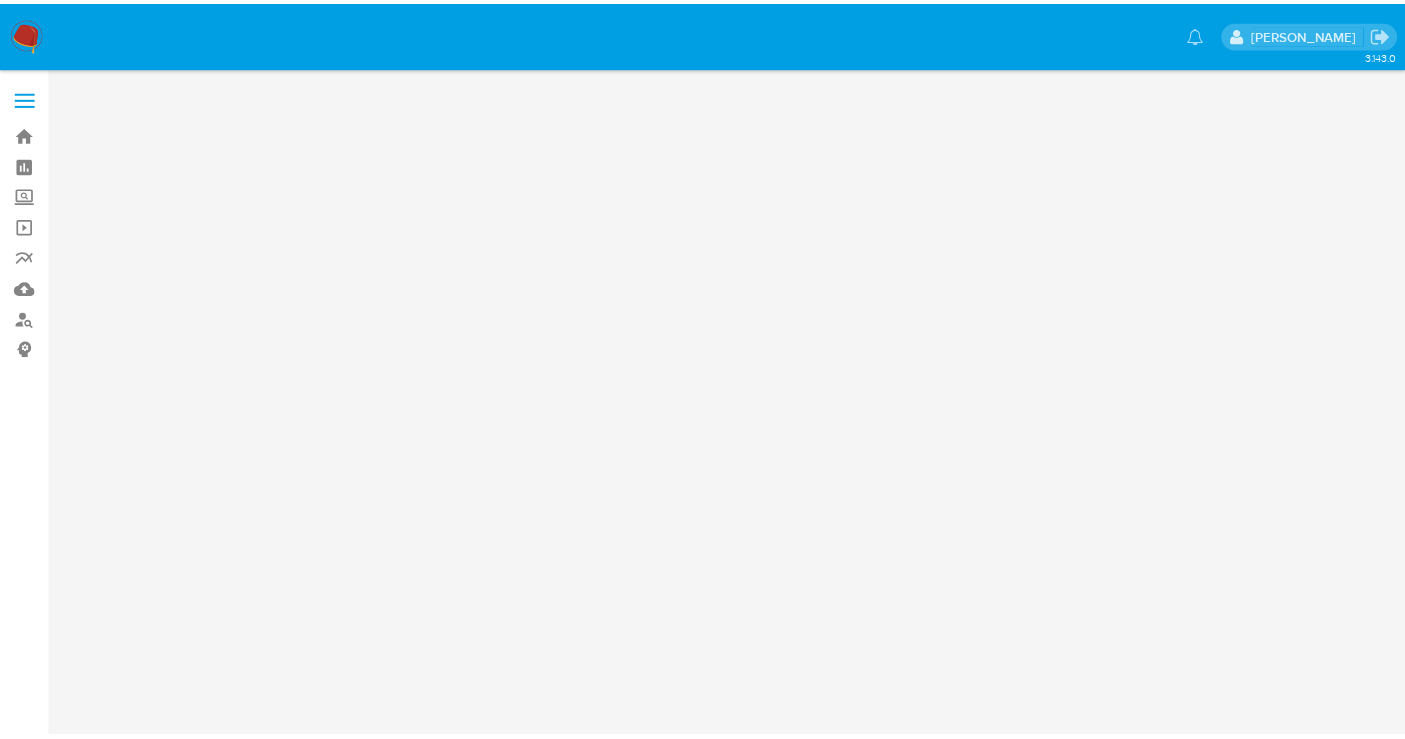 scroll, scrollTop: 0, scrollLeft: 0, axis: both 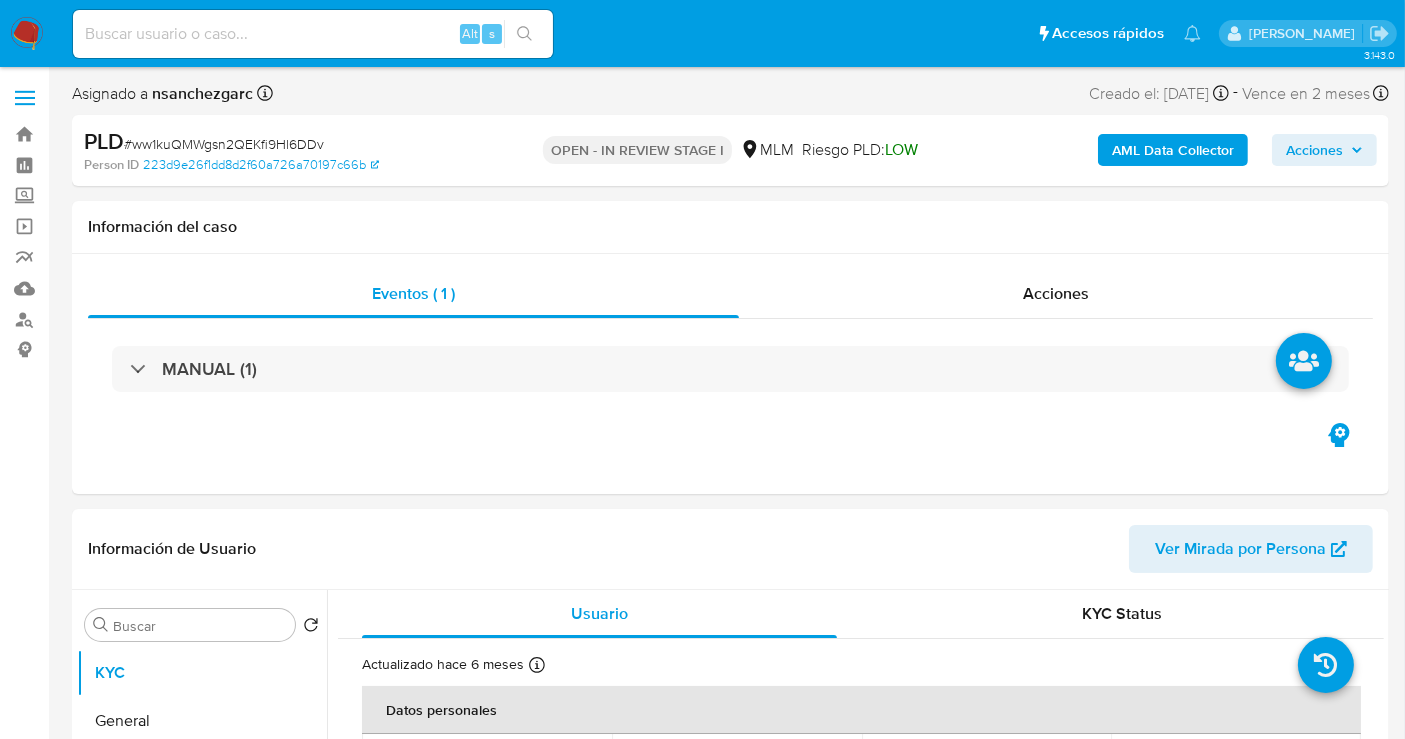 select on "10" 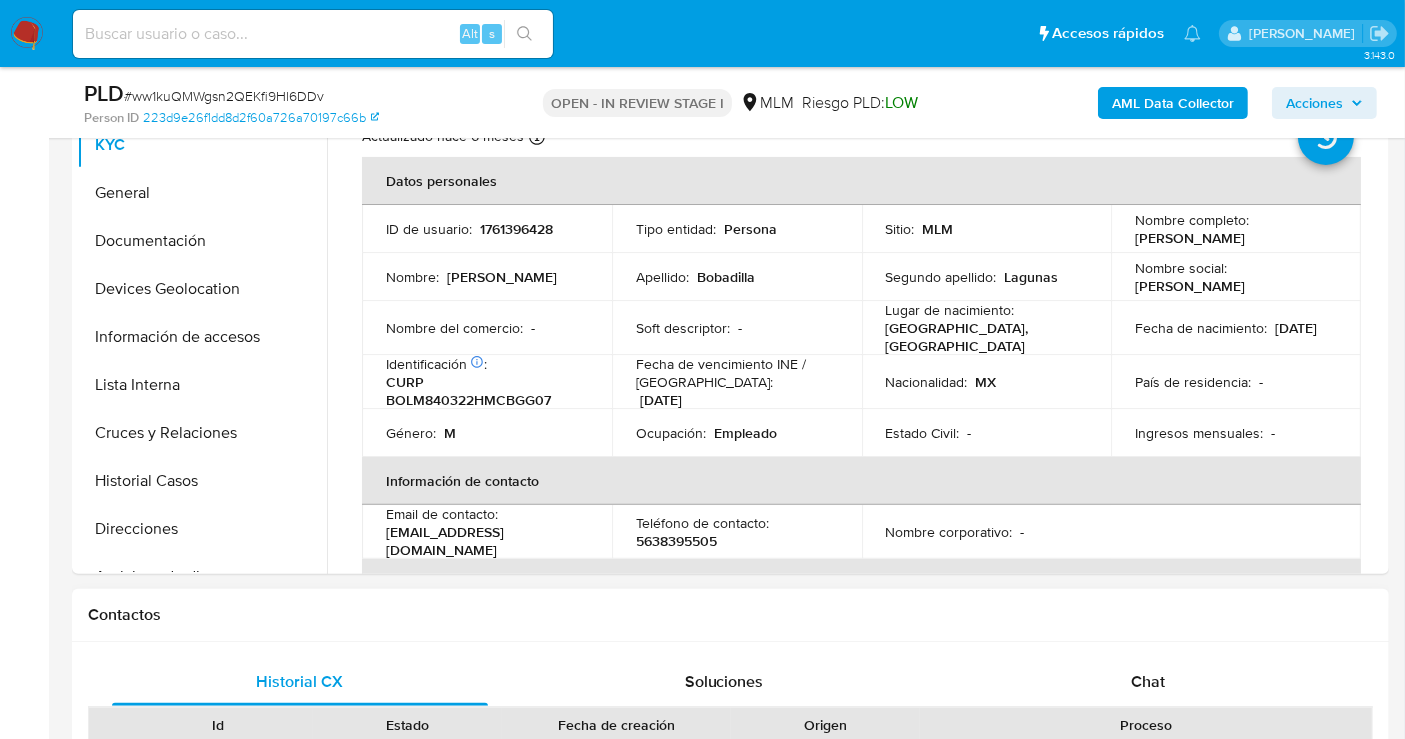 scroll, scrollTop: 444, scrollLeft: 0, axis: vertical 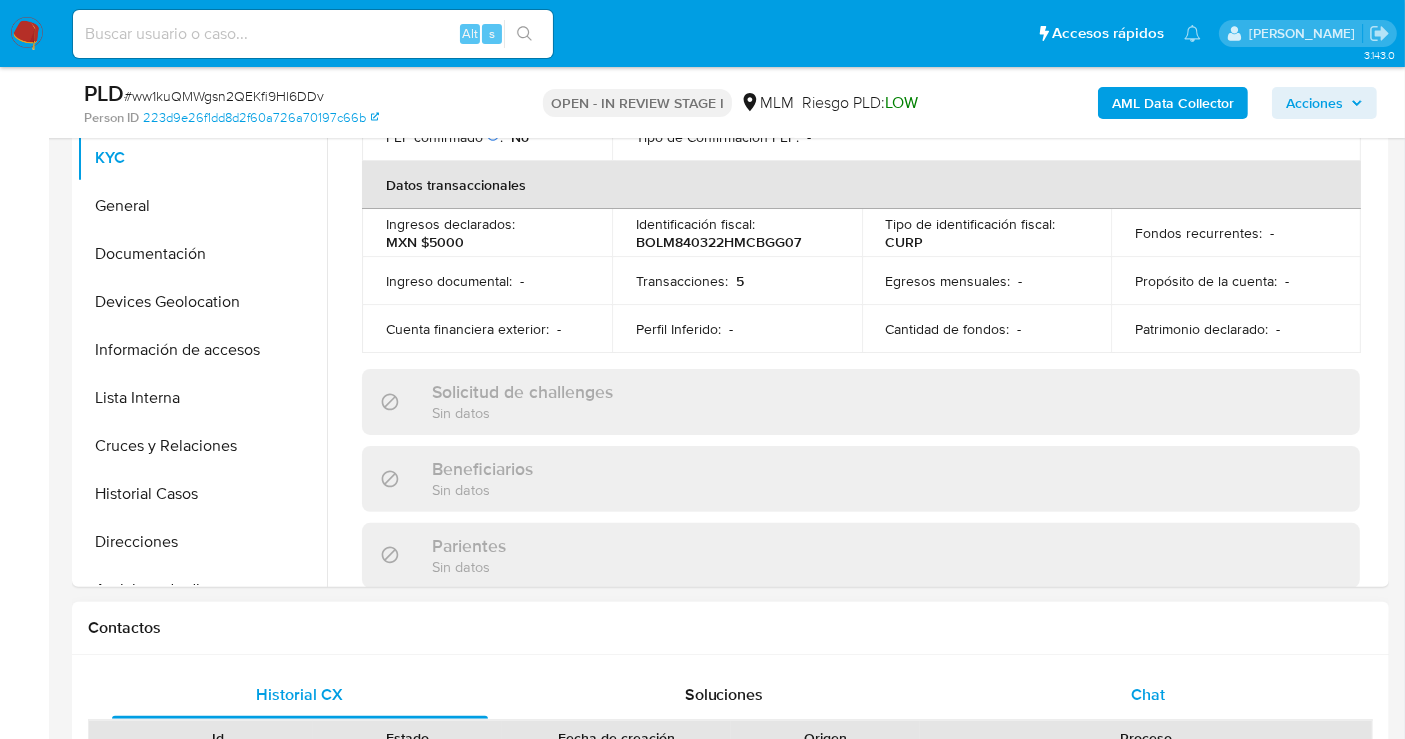 click on "Chat" at bounding box center [1148, 695] 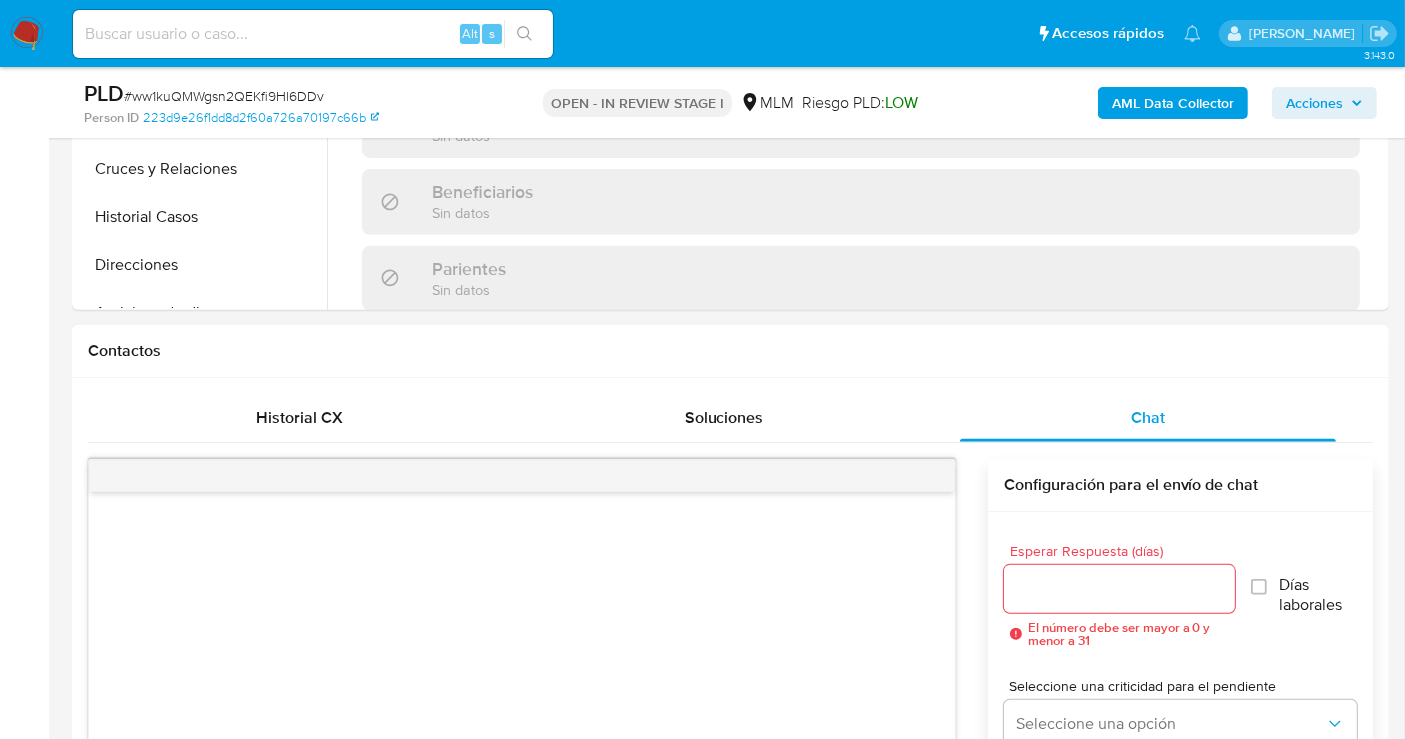 scroll, scrollTop: 1000, scrollLeft: 0, axis: vertical 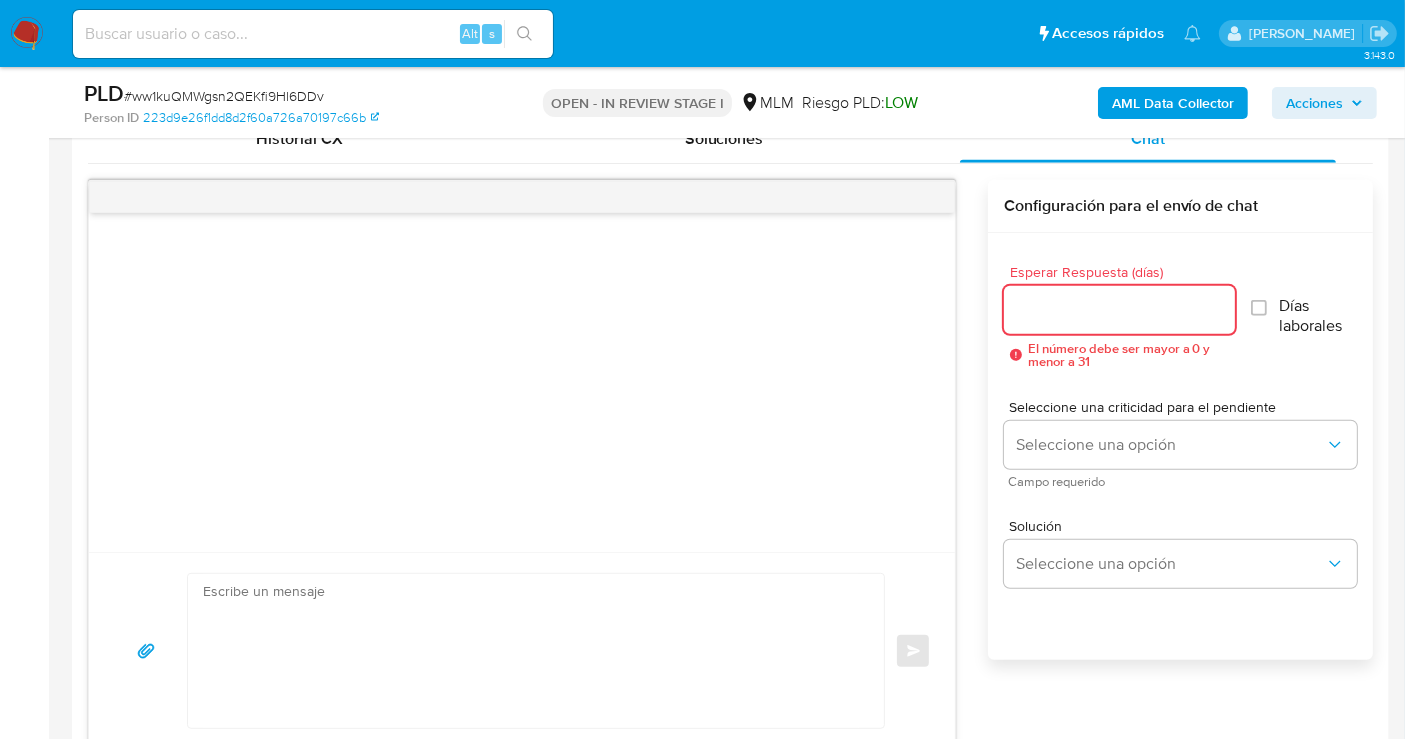 click on "Esperar Respuesta (días)" at bounding box center (1119, 310) 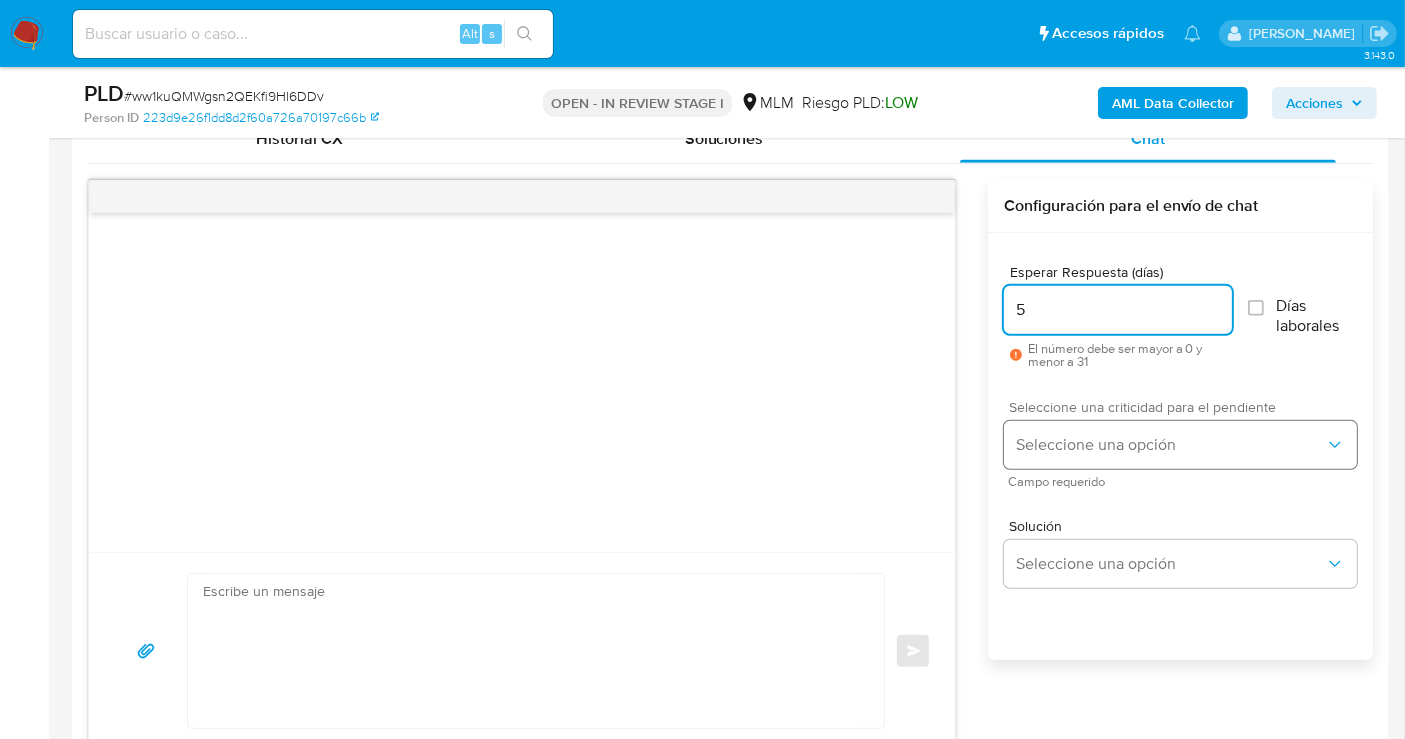 type on "5" 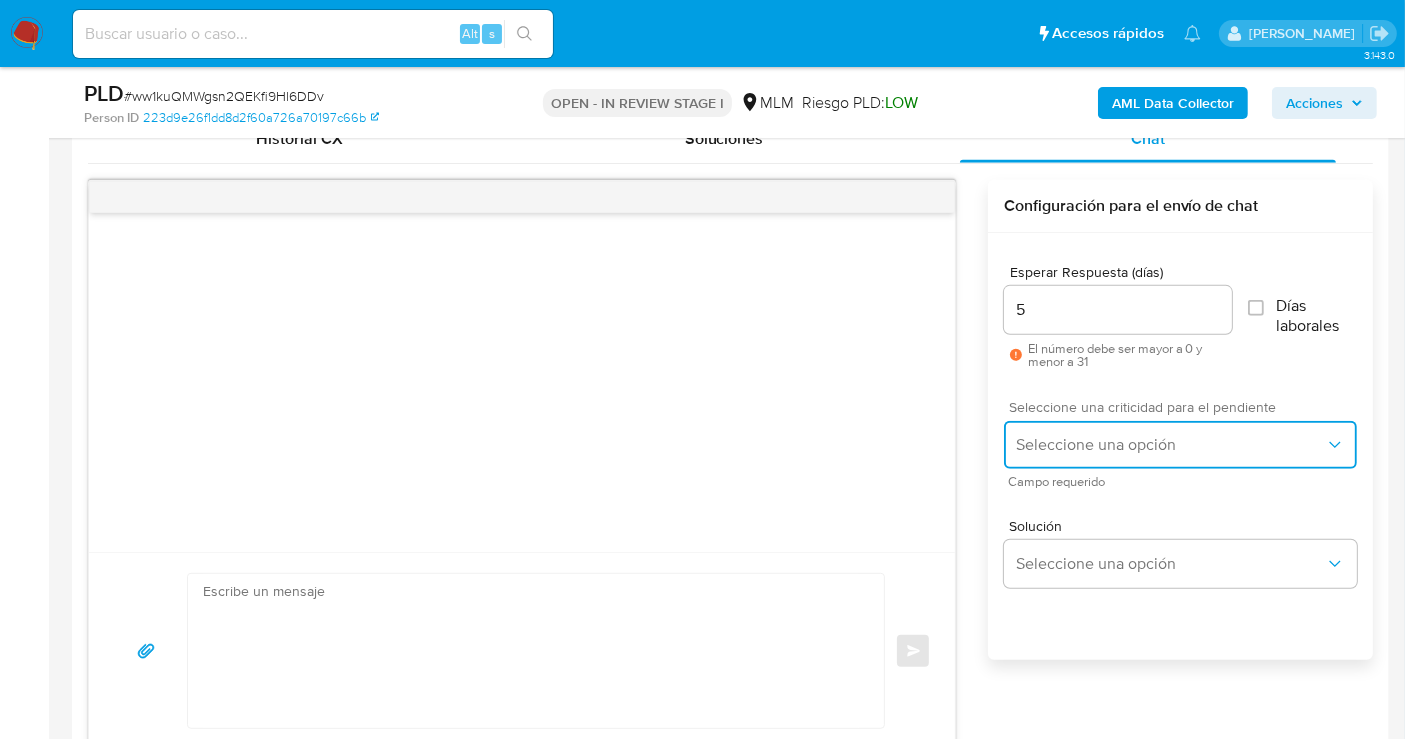 click on "Seleccione una opción" at bounding box center (1170, 445) 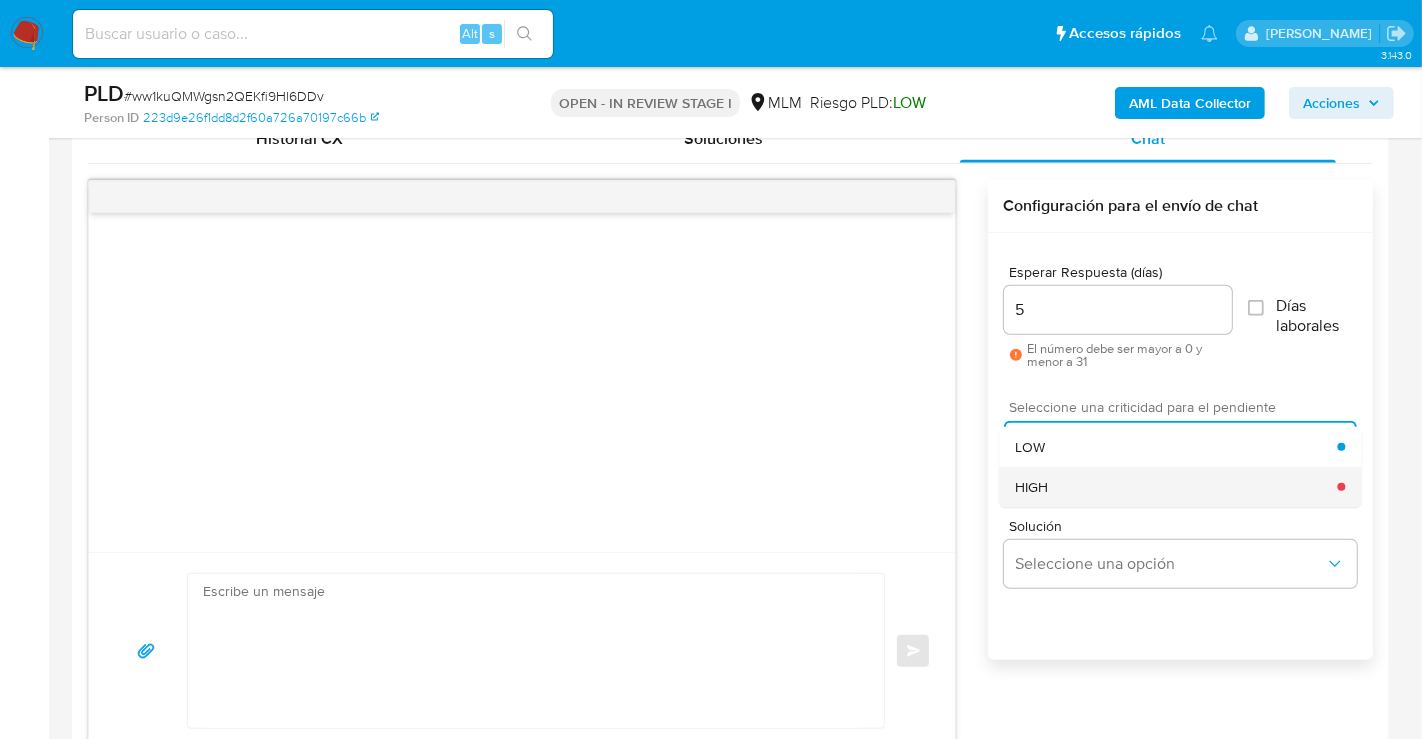 click on "HIGH" at bounding box center [1176, 487] 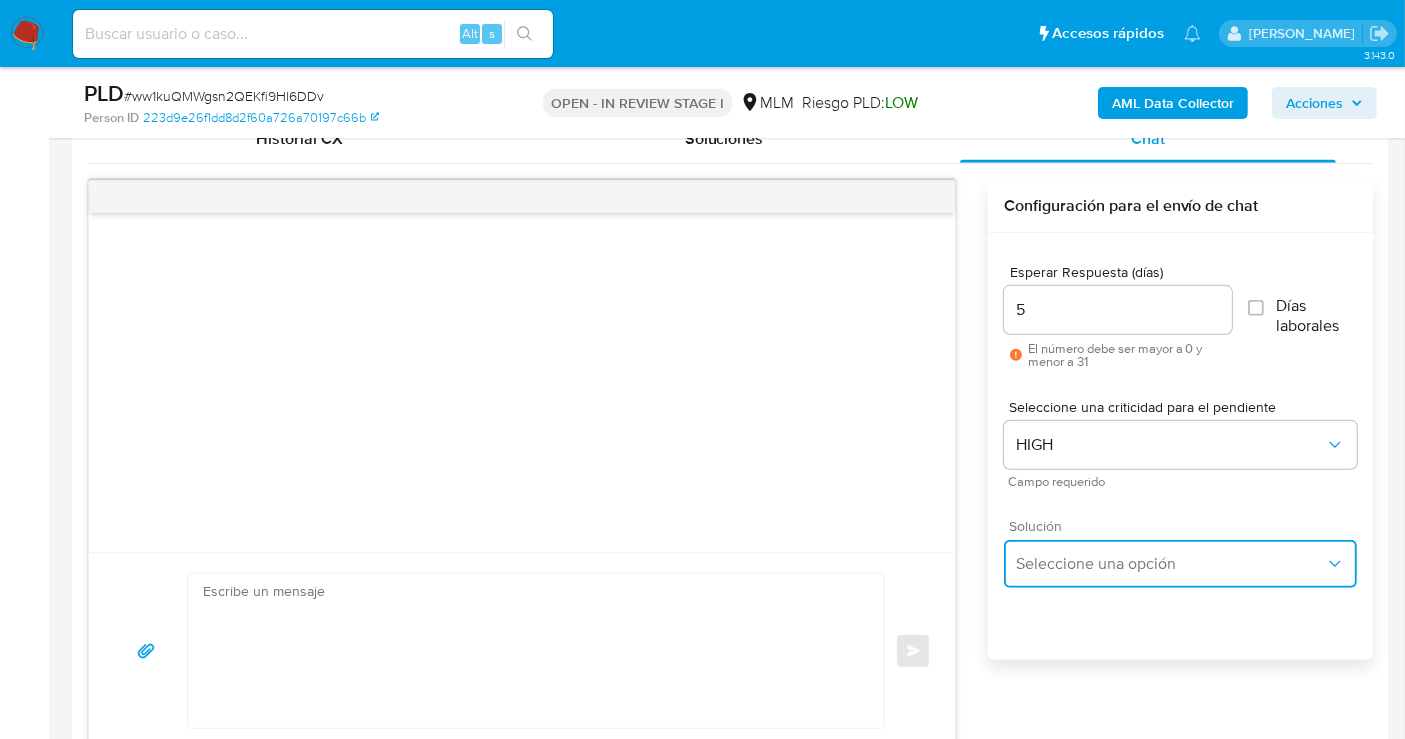 click on "Seleccione una opción" at bounding box center (1170, 564) 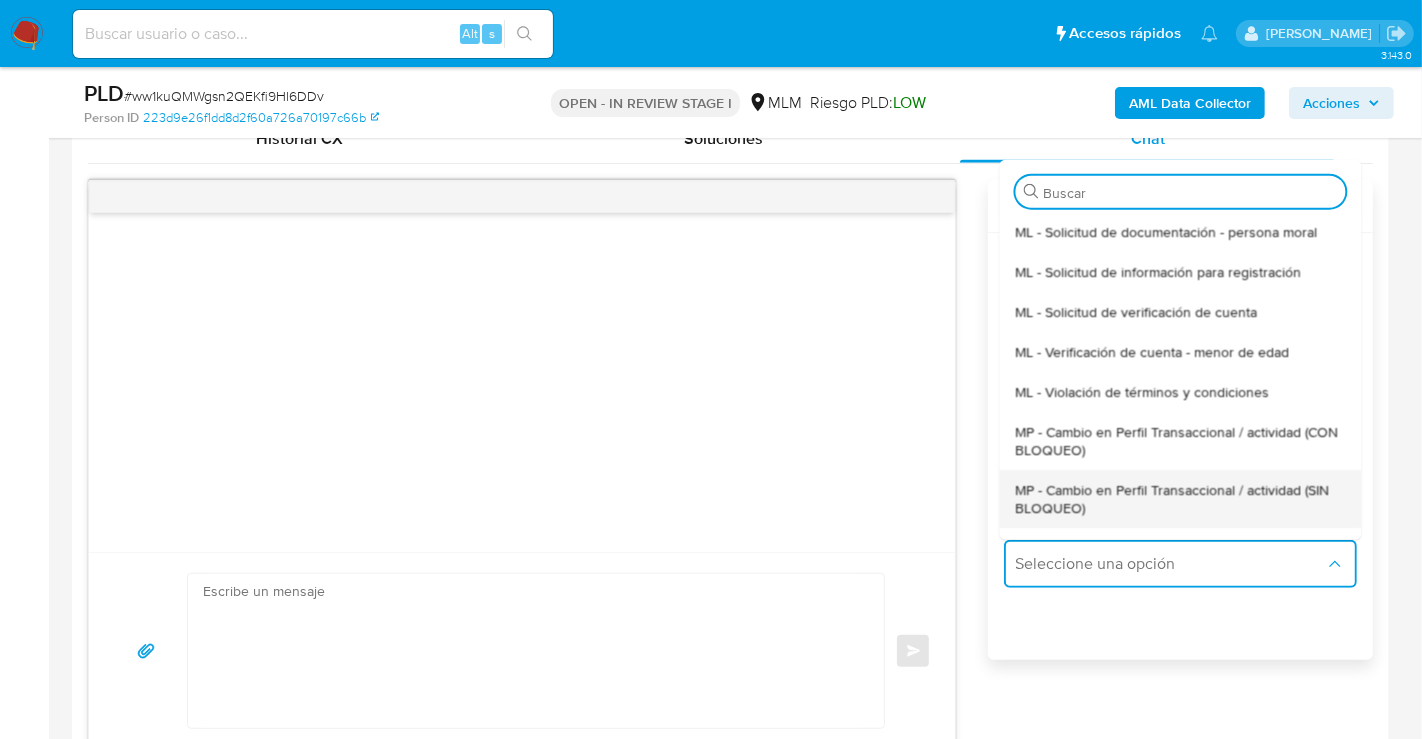 click on "MP - Cambio en Perfil Transaccional / actividad (SIN BLOQUEO)" at bounding box center [1180, 498] 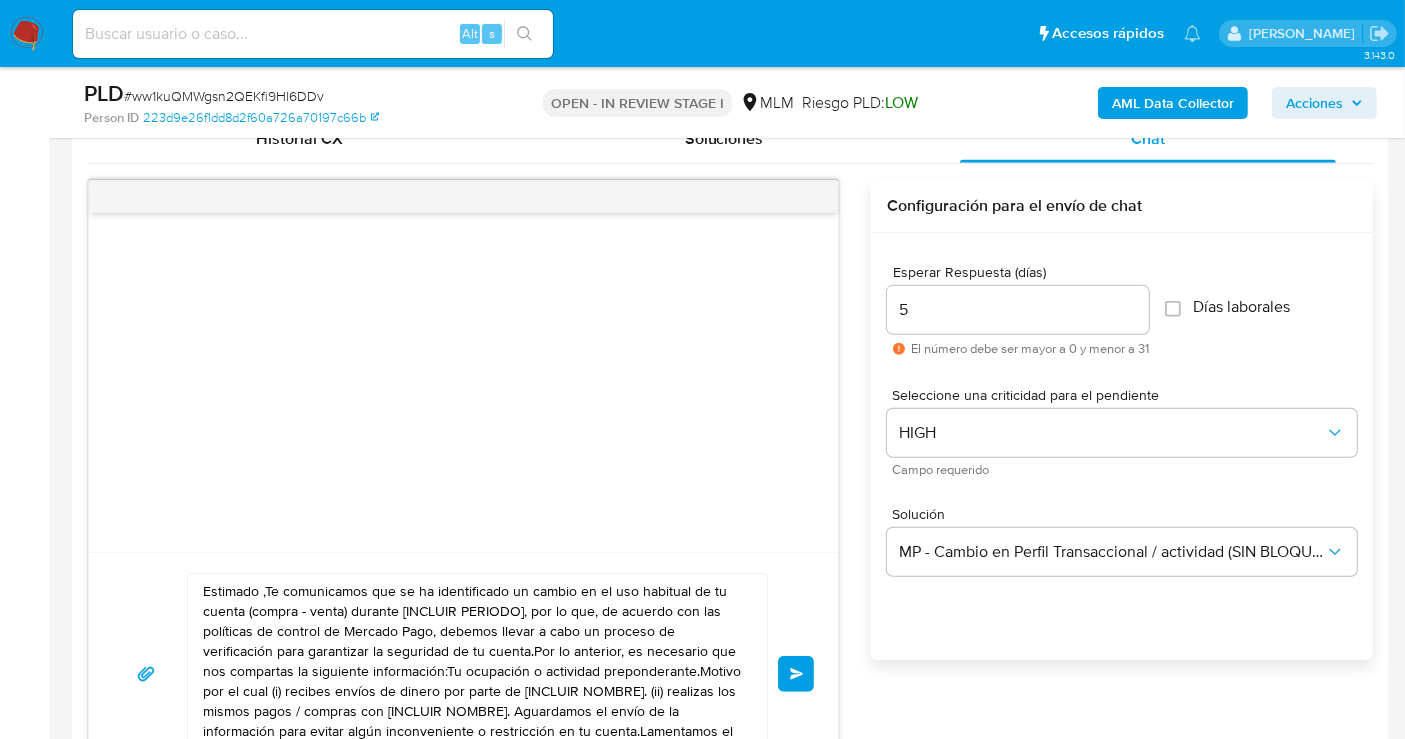 click on "Estimado ,Te comunicamos que se ha identificado un cambio en el uso habitual de tu cuenta (compra - venta) durante [INCLUIR PERIODO], por lo que, de acuerdo con las políticas de control de Mercado Pago, debemos llevar a cabo un proceso de verificación para garantizar la seguridad de tu cuenta.Por lo anterior, es necesario que nos compartas la siguiente información:Tu ocupación o actividad preponderante.Motivo por el cual (i) recibes envíos de dinero por parte de [INCLUIR NOMBRE]. (ii) realizas los mismos pagos / compras con [INCLUIR NOMBRE]. Aguardamos el envío de la información para evitar algún inconveniente o restricción en tu cuenta.Lamentamos el malestar que esta situación te pudiera ocasionar, pero es una medida necesaria para mantener el sitio seguro y confiable.Atentamente,Mercado Pago" at bounding box center (472, 674) 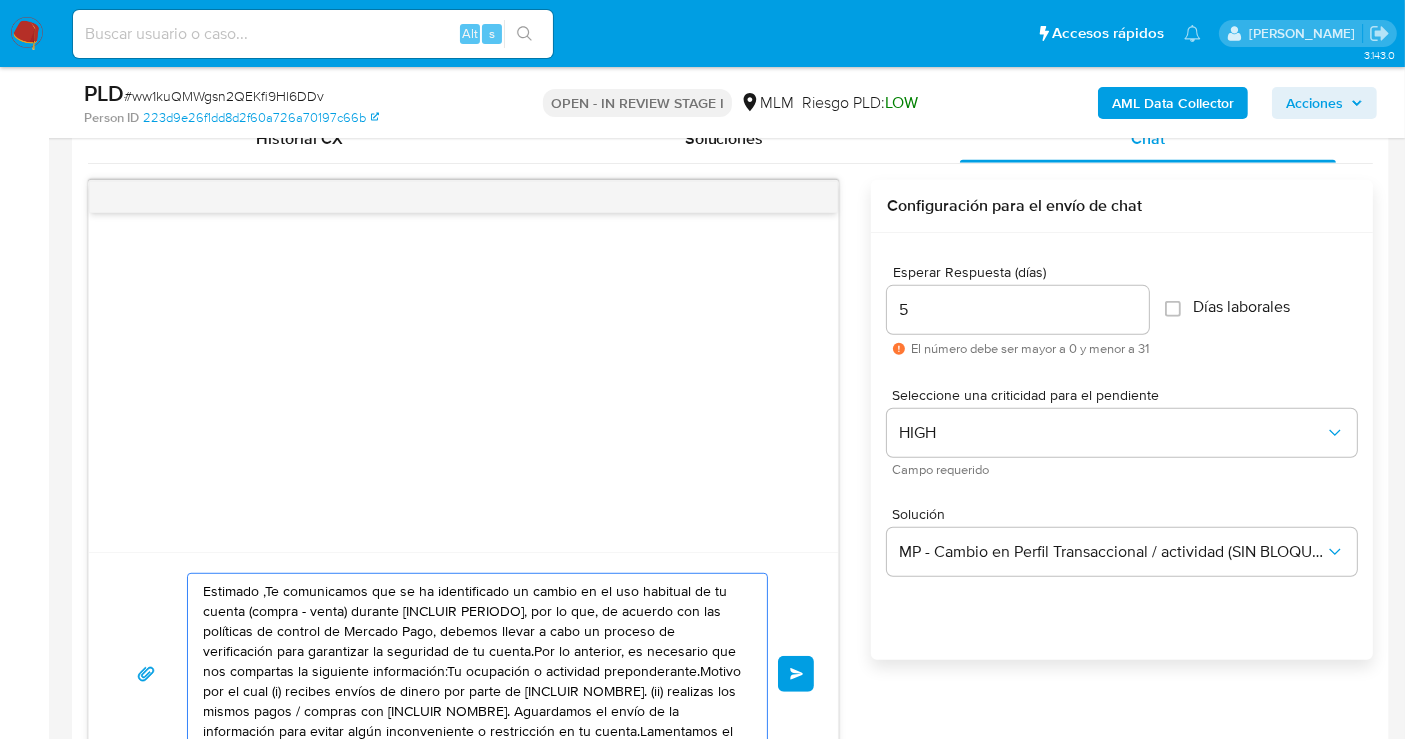 click on "Estimado ,Te comunicamos que se ha identificado un cambio en el uso habitual de tu cuenta (compra - venta) durante [INCLUIR PERIODO], por lo que, de acuerdo con las políticas de control de Mercado Pago, debemos llevar a cabo un proceso de verificación para garantizar la seguridad de tu cuenta.Por lo anterior, es necesario que nos compartas la siguiente información:Tu ocupación o actividad preponderante.Motivo por el cual (i) recibes envíos de dinero por parte de [INCLUIR NOMBRE]. (ii) realizas los mismos pagos / compras con [INCLUIR NOMBRE]. Aguardamos el envío de la información para evitar algún inconveniente o restricción en tu cuenta.Lamentamos el malestar que esta situación te pudiera ocasionar, pero es una medida necesaria para mantener el sitio seguro y confiable.Atentamente,Mercado Pago" at bounding box center (472, 674) 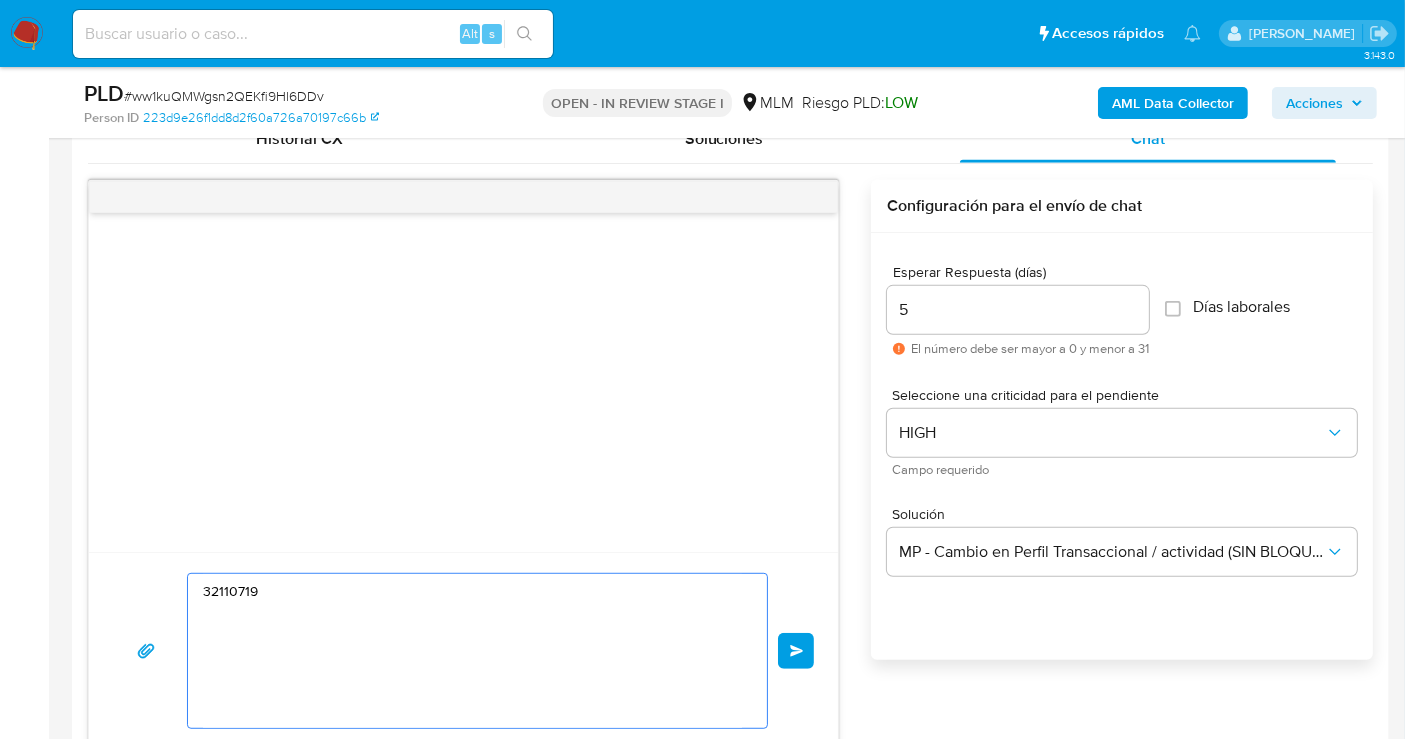 paste on "Estimado cliente se ha identificado un cambio en el uso habitual de tu cuenta para garantizar la seguridad de la misma y actualizar tus datos nos podrías compartir la siguiente información:
*Menciona tu ocupación o actividad (si cuenta con documentación que la sustente, favor adjuntar por este medio)
*¿Por qué motivo recibes remesas desde Estados Unidos?
Aguardamos el envío de la información es una medida necesaria para mantener el sitio seguro y confiable.
Atentamente Mercado Pago" 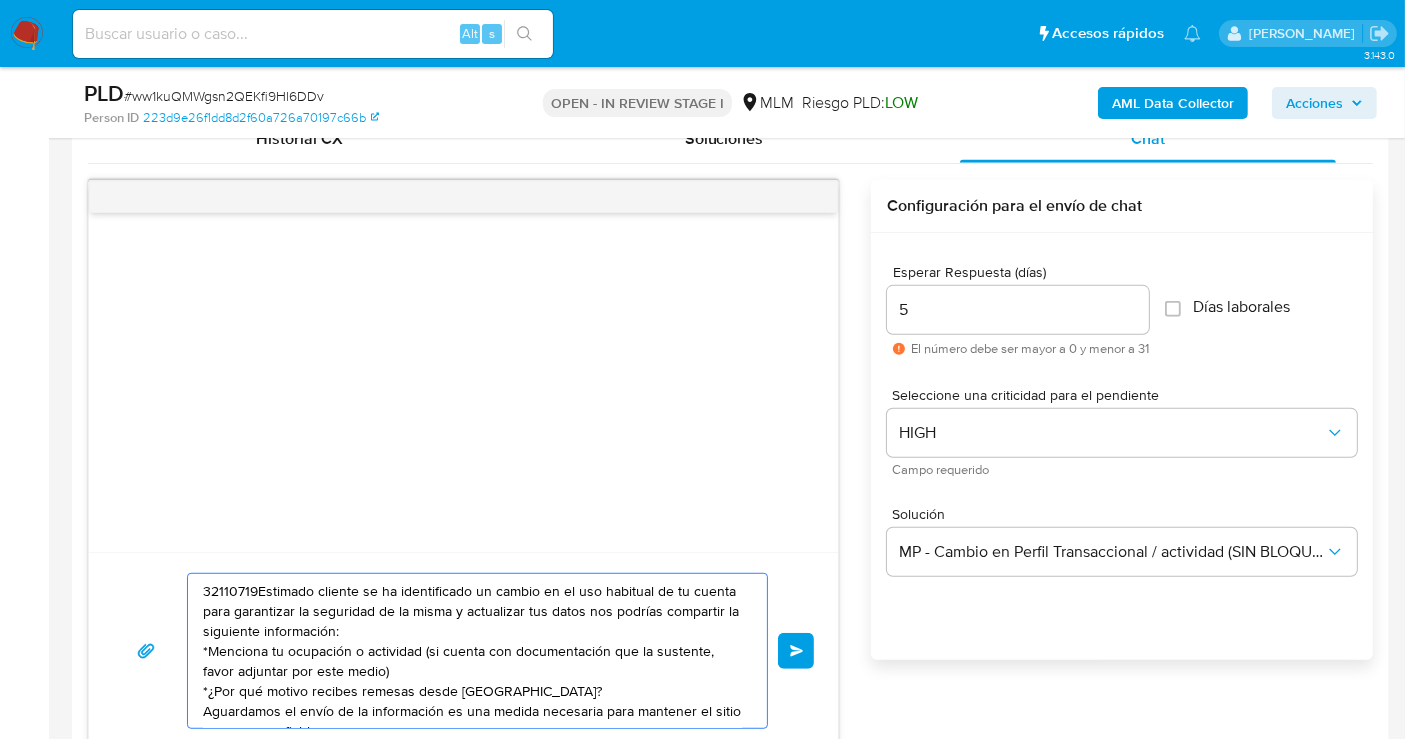 scroll, scrollTop: 7, scrollLeft: 0, axis: vertical 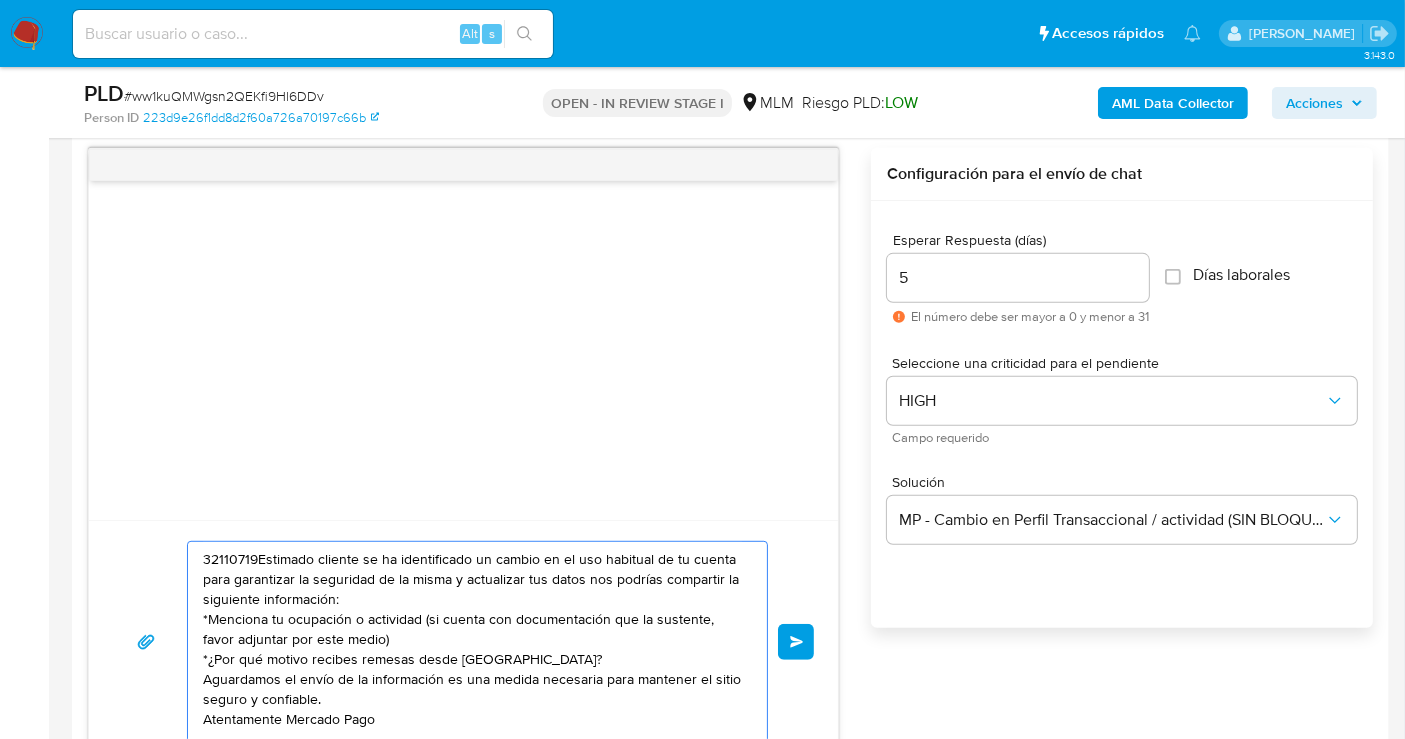 click on "32110719Estimado cliente se ha identificado un cambio en el uso habitual de tu cuenta para garantizar la seguridad de la misma y actualizar tus datos nos podrías compartir la siguiente información:
*Menciona tu ocupación o actividad (si cuenta con documentación que la sustente, favor adjuntar por este medio)
*¿Por qué motivo recibes remesas desde Estados Unidos?
Aguardamos el envío de la información es una medida necesaria para mantener el sitio seguro y confiable.
Atentamente Mercado Pago" at bounding box center (472, 642) 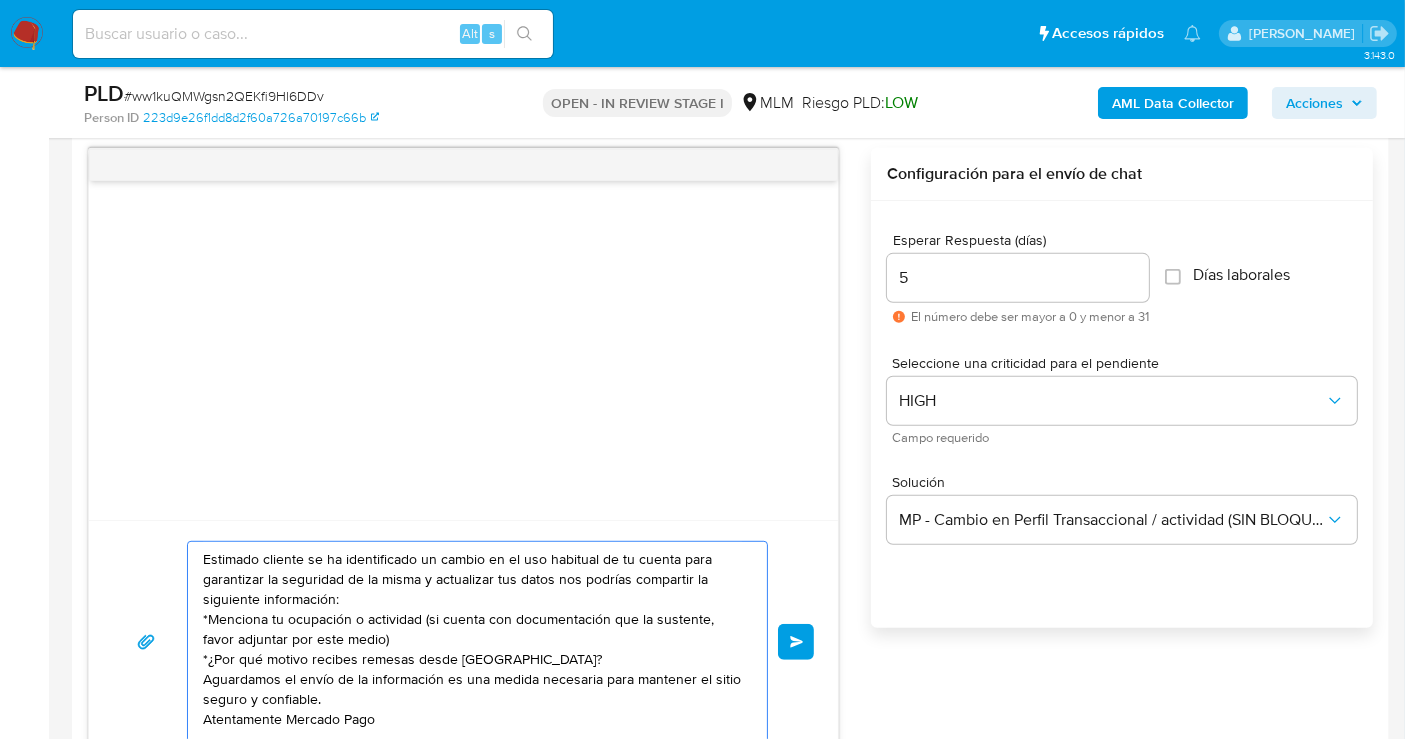 scroll, scrollTop: 7, scrollLeft: 0, axis: vertical 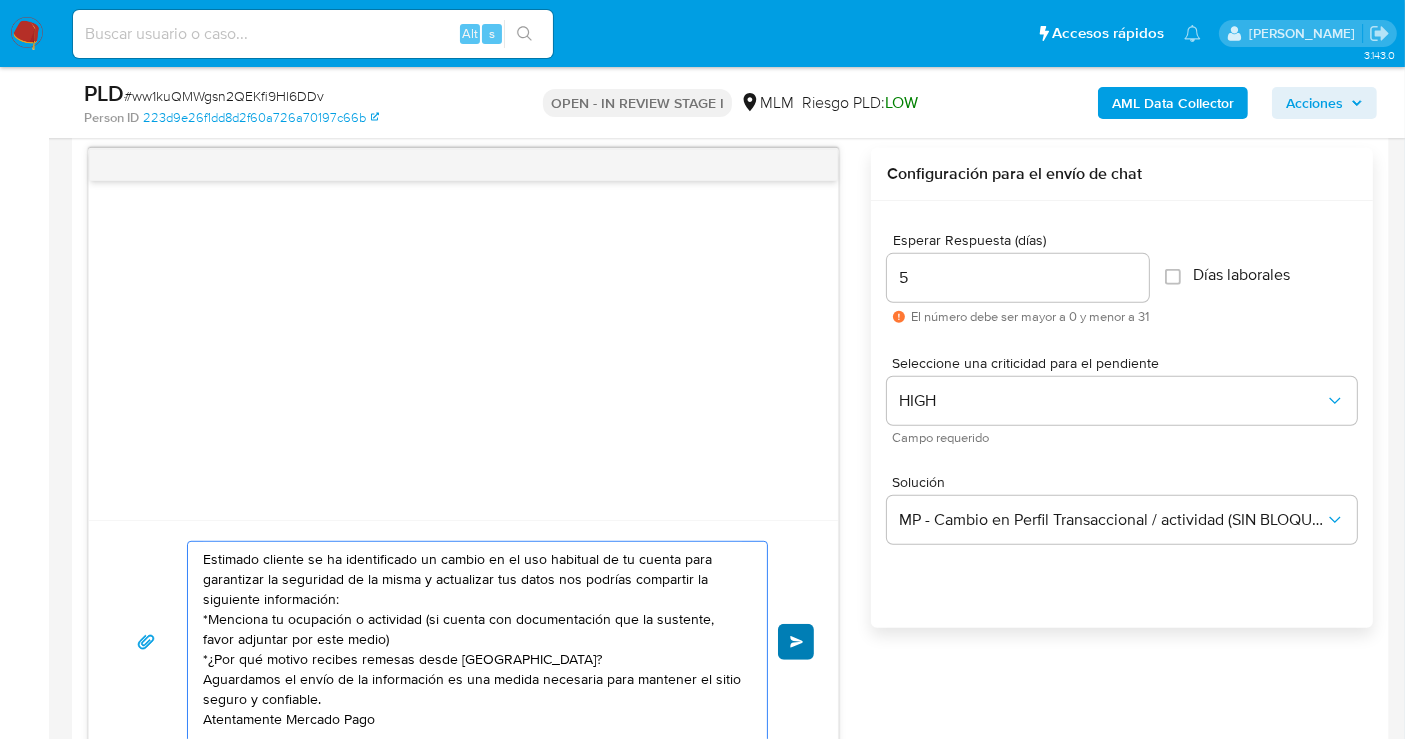 type on "Estimado cliente se ha identificado un cambio en el uso habitual de tu cuenta para garantizar la seguridad de la misma y actualizar tus datos nos podrías compartir la siguiente información:
*Menciona tu ocupación o actividad (si cuenta con documentación que la sustente, favor adjuntar por este medio)
*¿Por qué motivo recibes remesas desde Estados Unidos?
Aguardamos el envío de la información es una medida necesaria para mantener el sitio seguro y confiable.
Atentamente Mercado Pago" 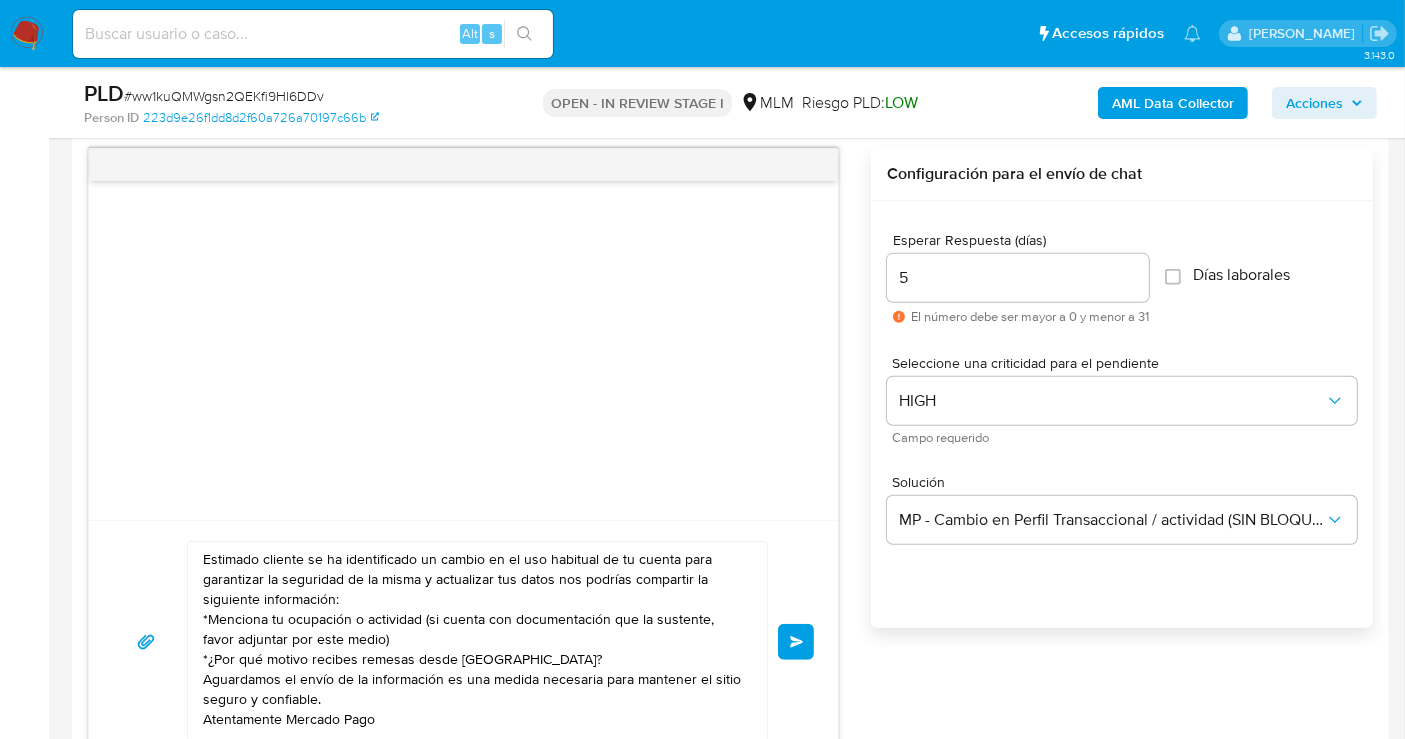 drag, startPoint x: 788, startPoint y: 637, endPoint x: 604, endPoint y: 275, distance: 406.0788 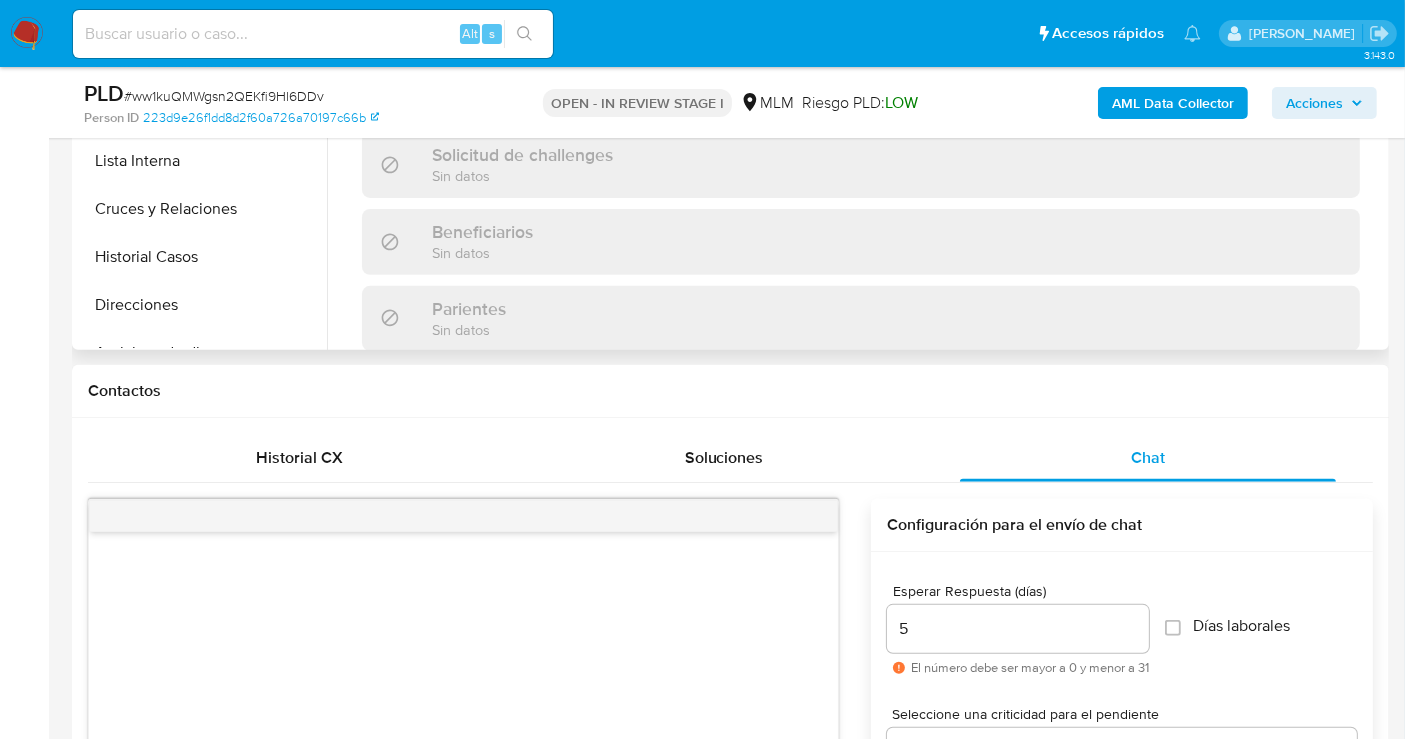 scroll, scrollTop: 477, scrollLeft: 0, axis: vertical 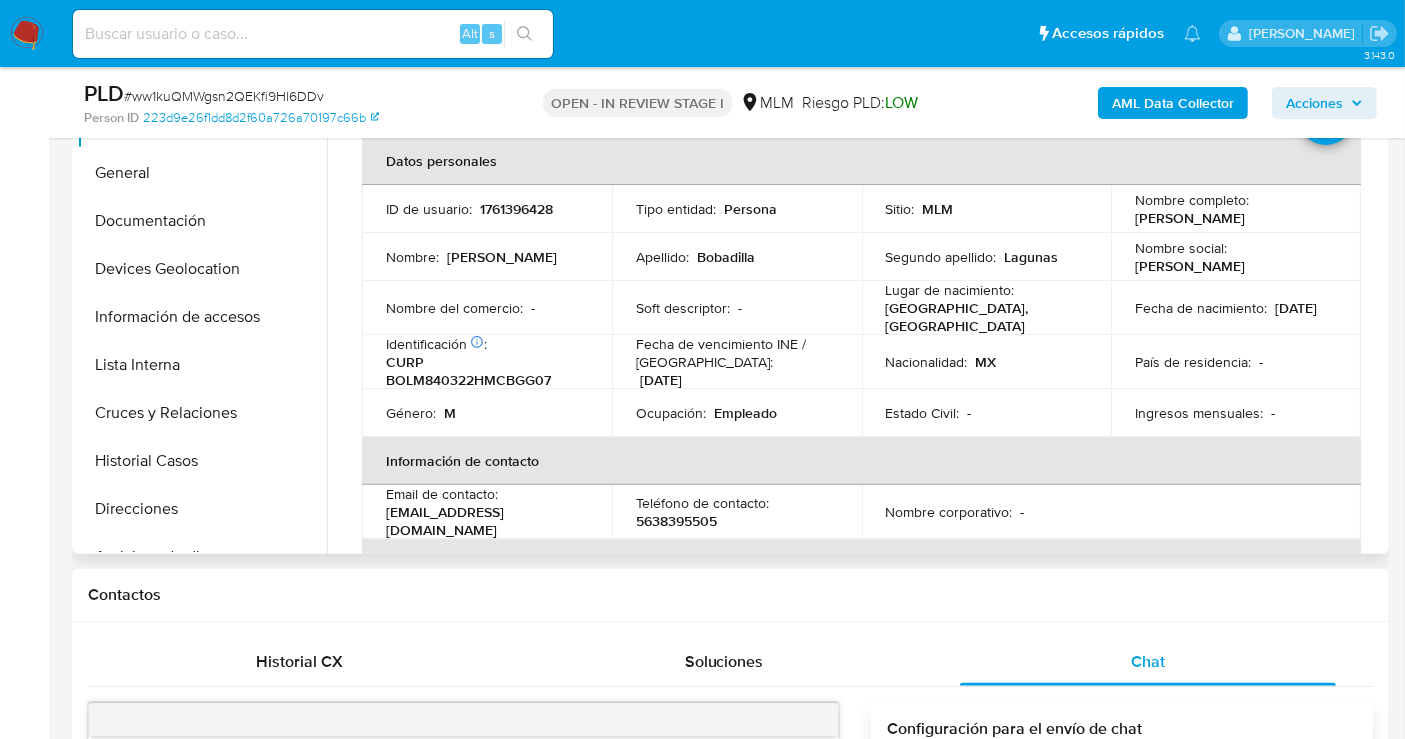 type 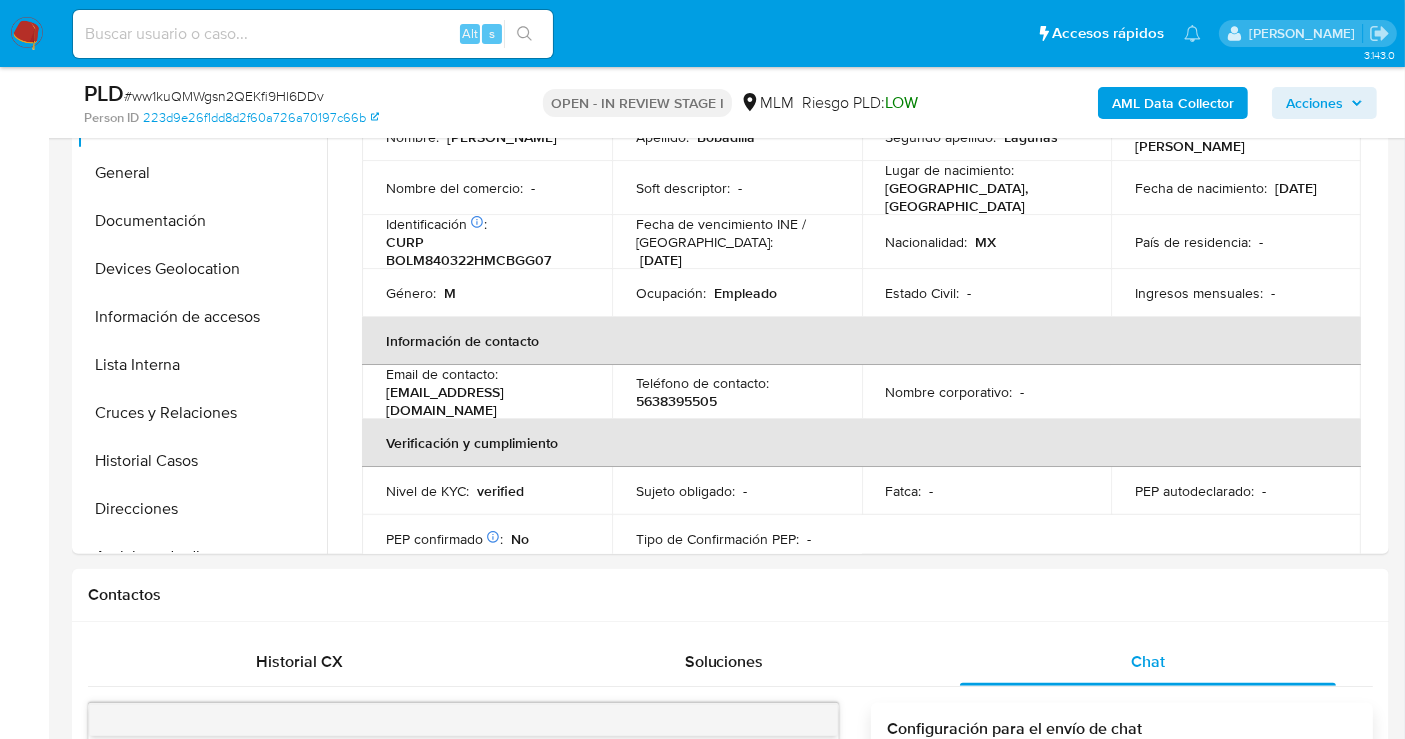 scroll, scrollTop: 444, scrollLeft: 0, axis: vertical 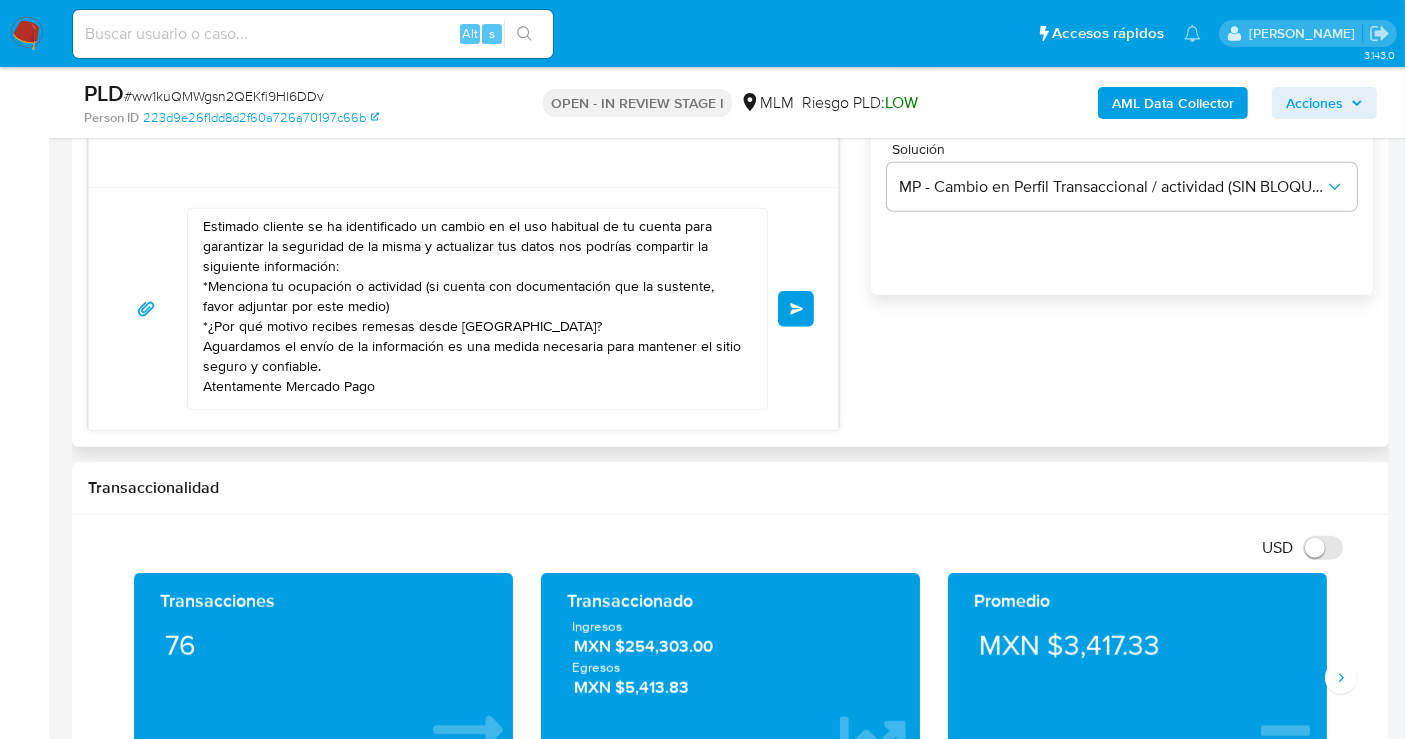 click on "Enviar" at bounding box center [797, 309] 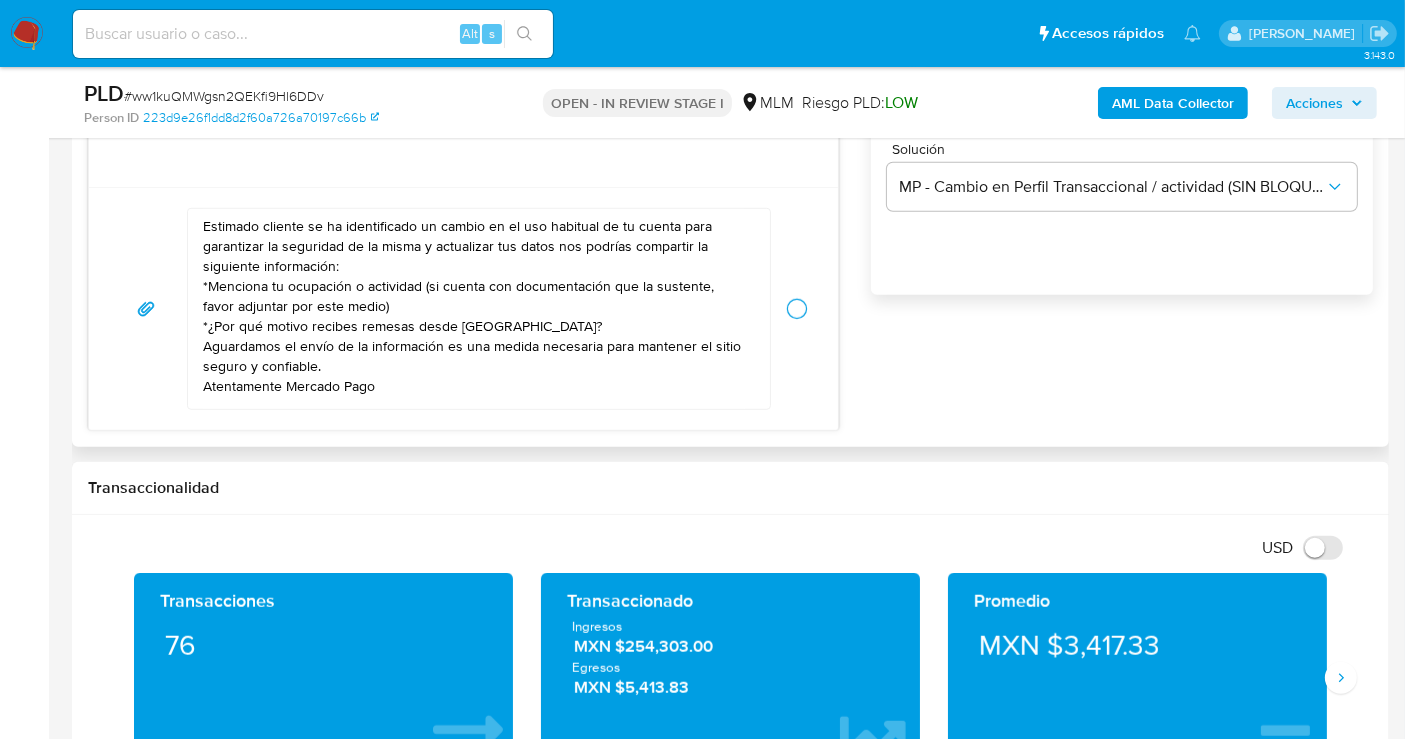 type 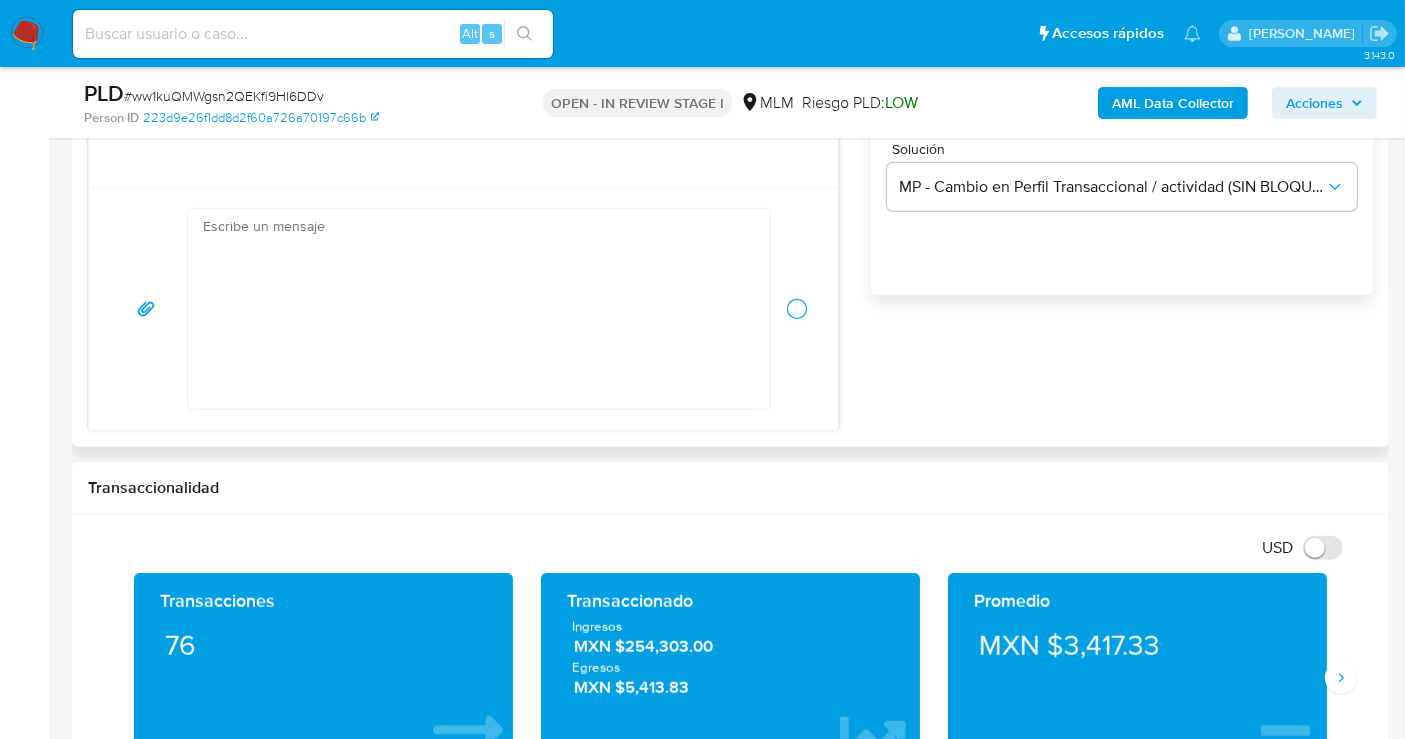 scroll, scrollTop: 0, scrollLeft: 0, axis: both 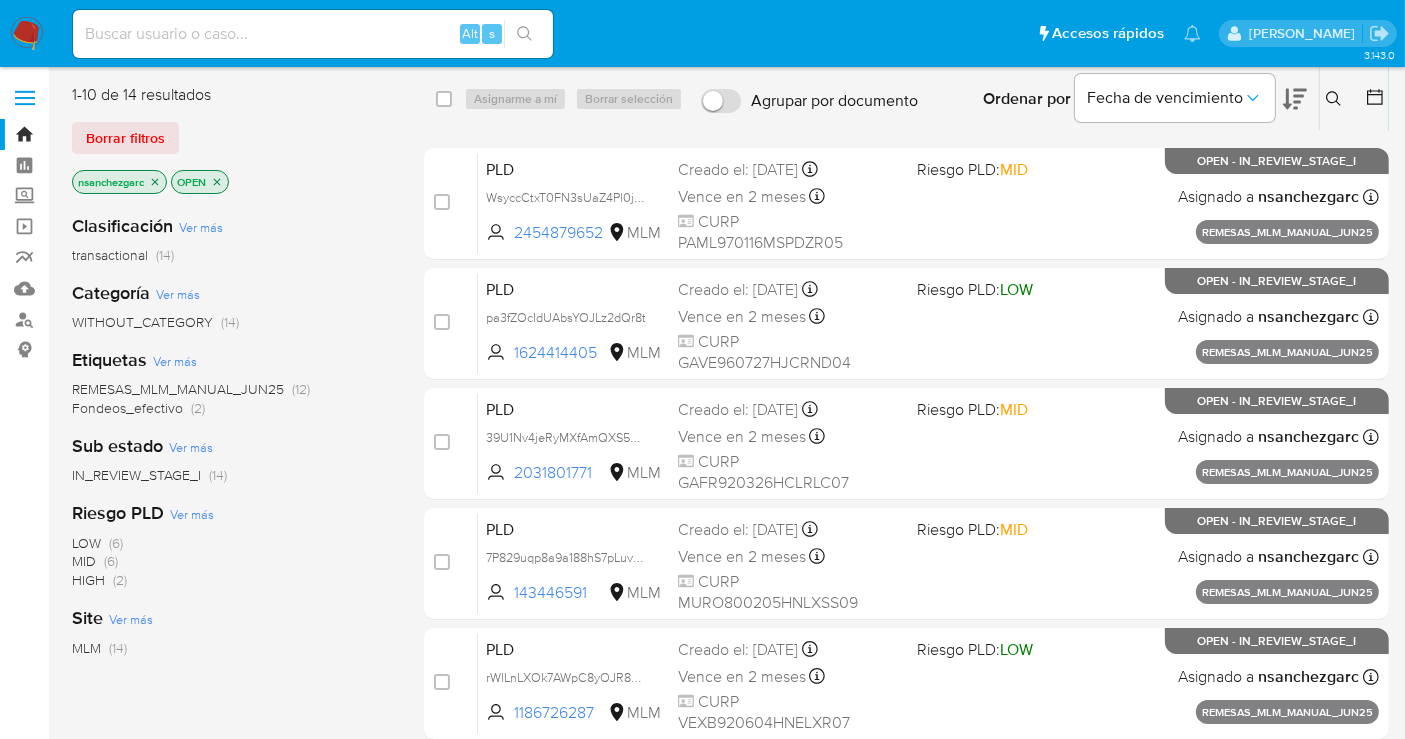 click 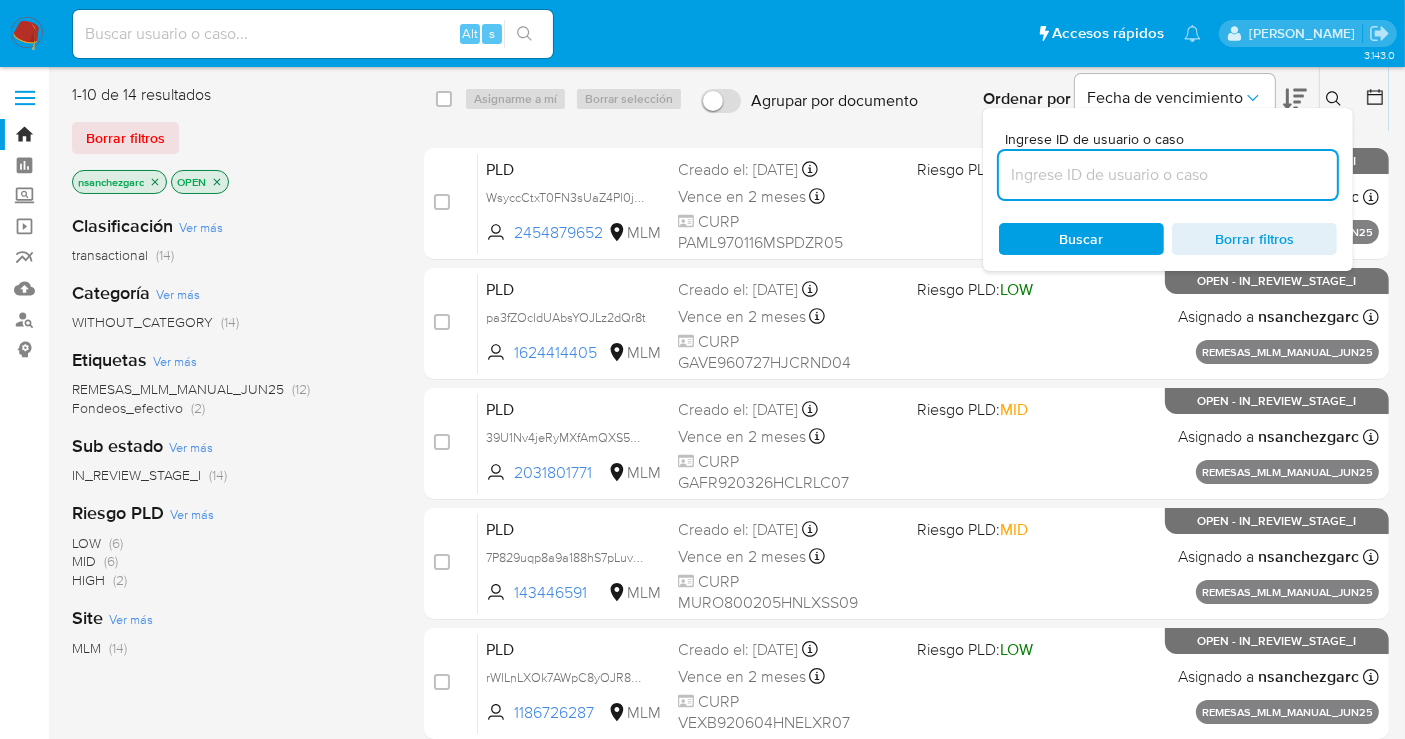 click at bounding box center (1168, 175) 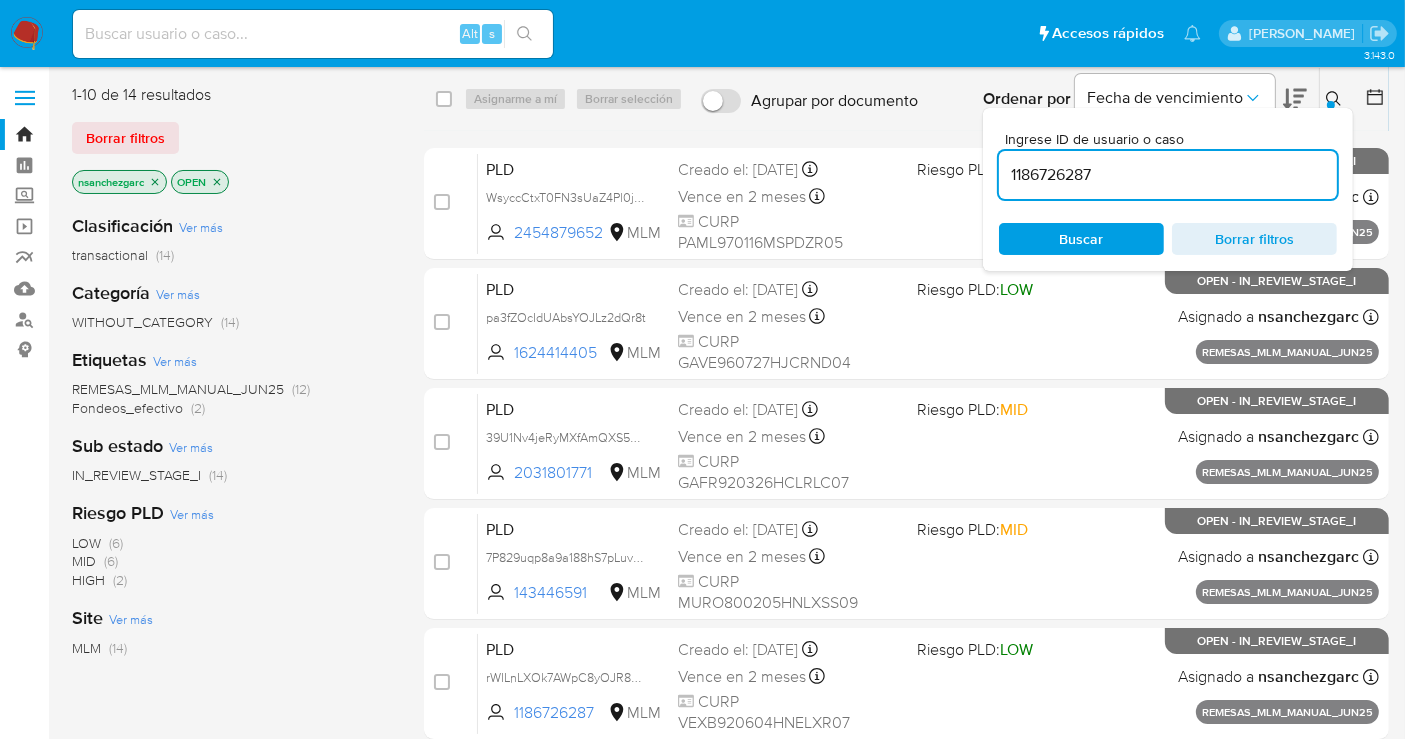 type on "1186726287" 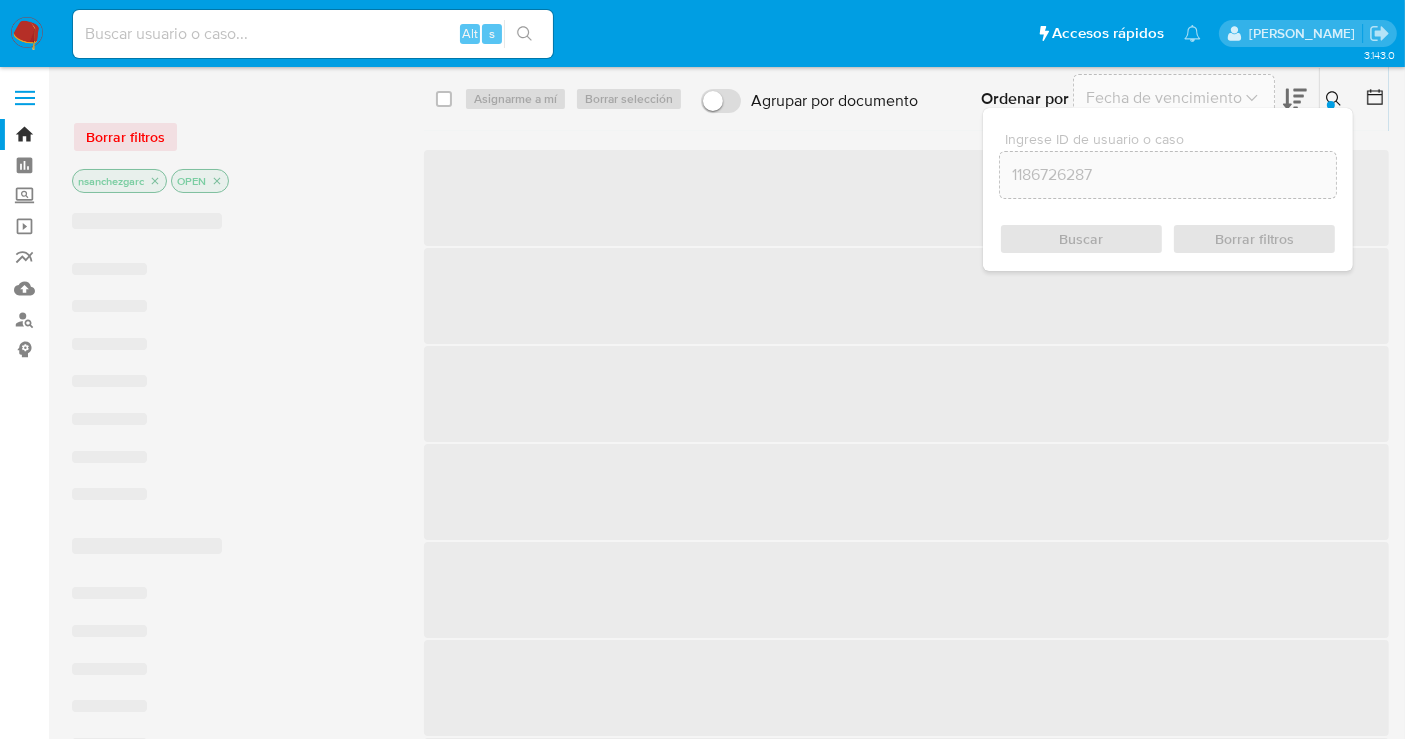 click on "Buscar Borrar filtros" at bounding box center (1168, 239) 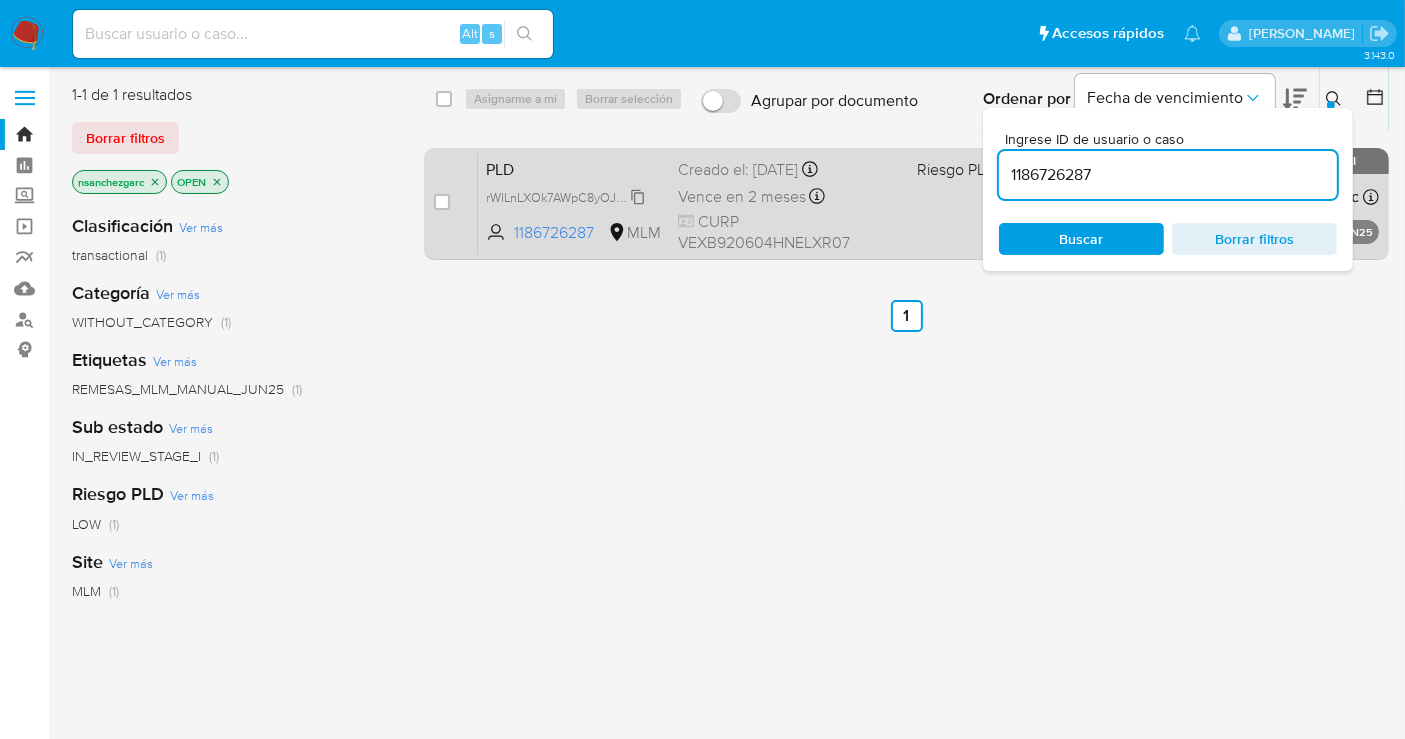 click on "rWILnLXOk7AWpC8yOJR8LGIj" at bounding box center (569, 196) 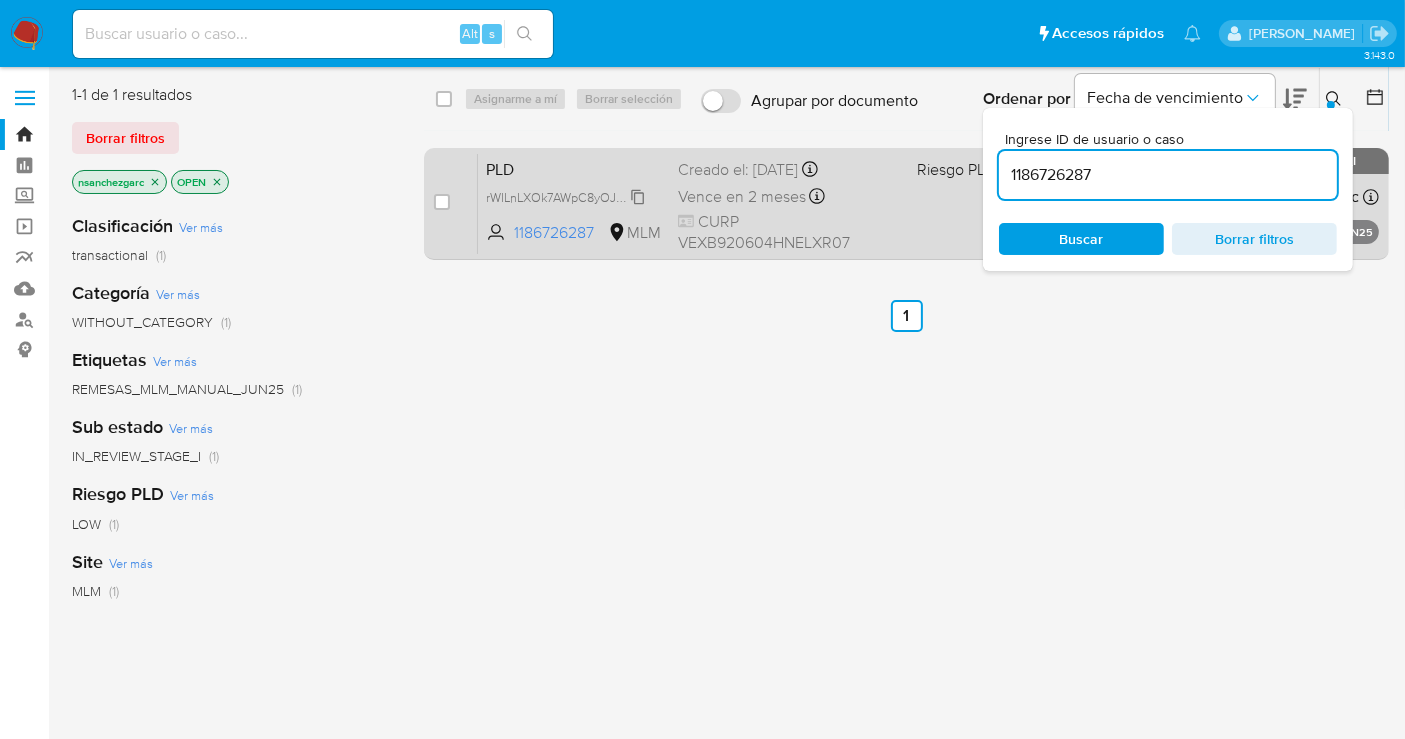 click on "rWILnLXOk7AWpC8yOJR8LGIj" at bounding box center [569, 196] 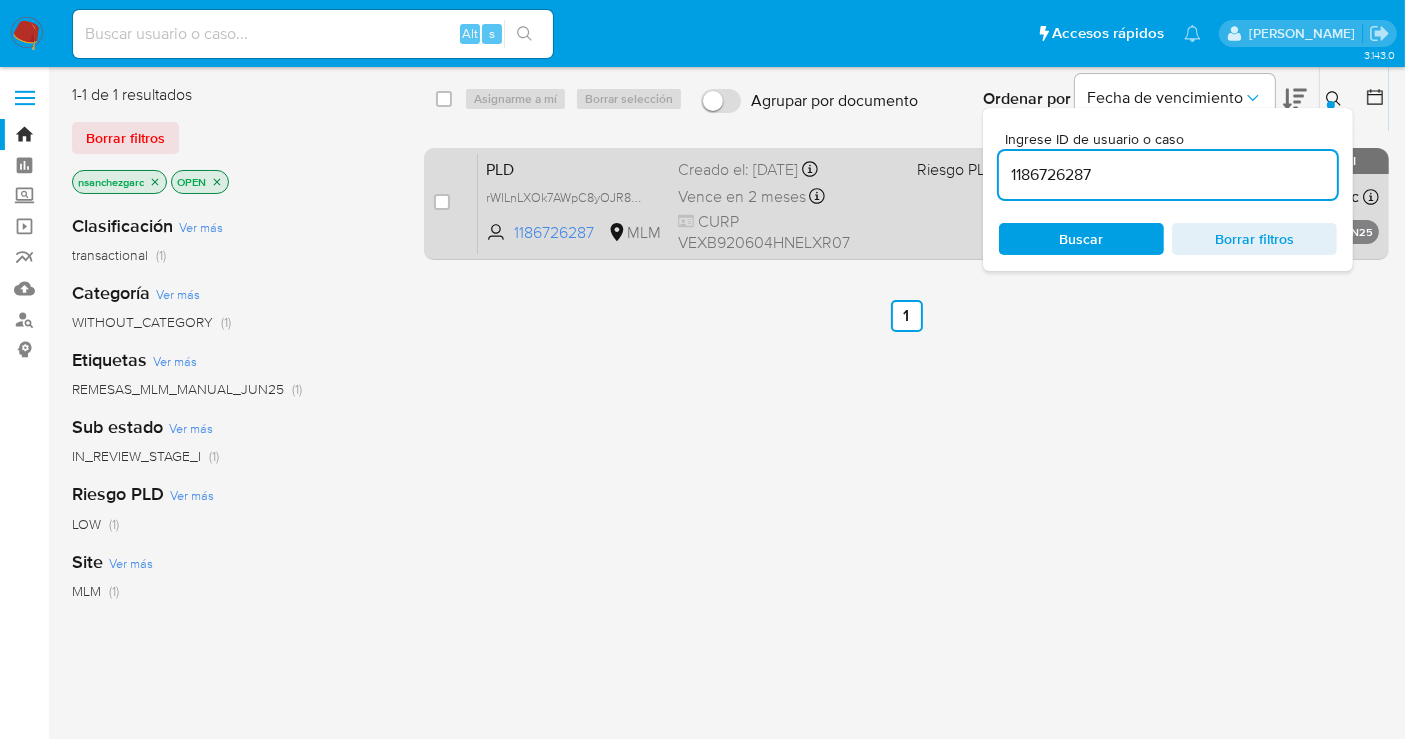 click on "PLD rWILnLXOk7AWpC8yOJR8LGIj Copiado Copiado 1186726287 MLM Riesgo PLD:  LOW Creado el: 25/06/2025   Creado el: 25/06/2025 13:17:19 Vence en 2 meses   Vence el 24/08/2025 13:17:19 CURP   VEXB920604HNELXR07 Asignado a   nsanchezgarc   Asignado el: 25/06/2025 13:17:19 REMESAS_MLM_MANUAL_JUN25 OPEN - IN_REVIEW_STAGE_I" at bounding box center (928, 203) 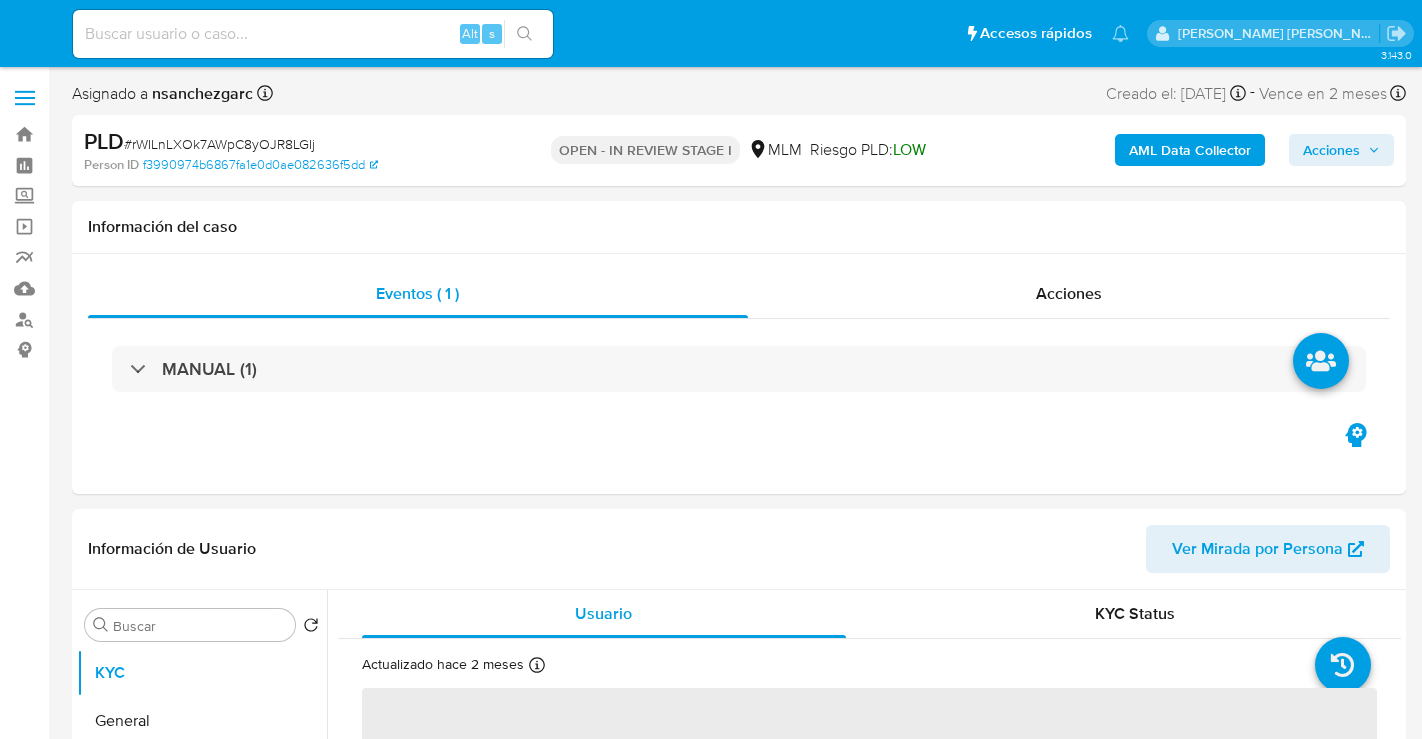 select on "10" 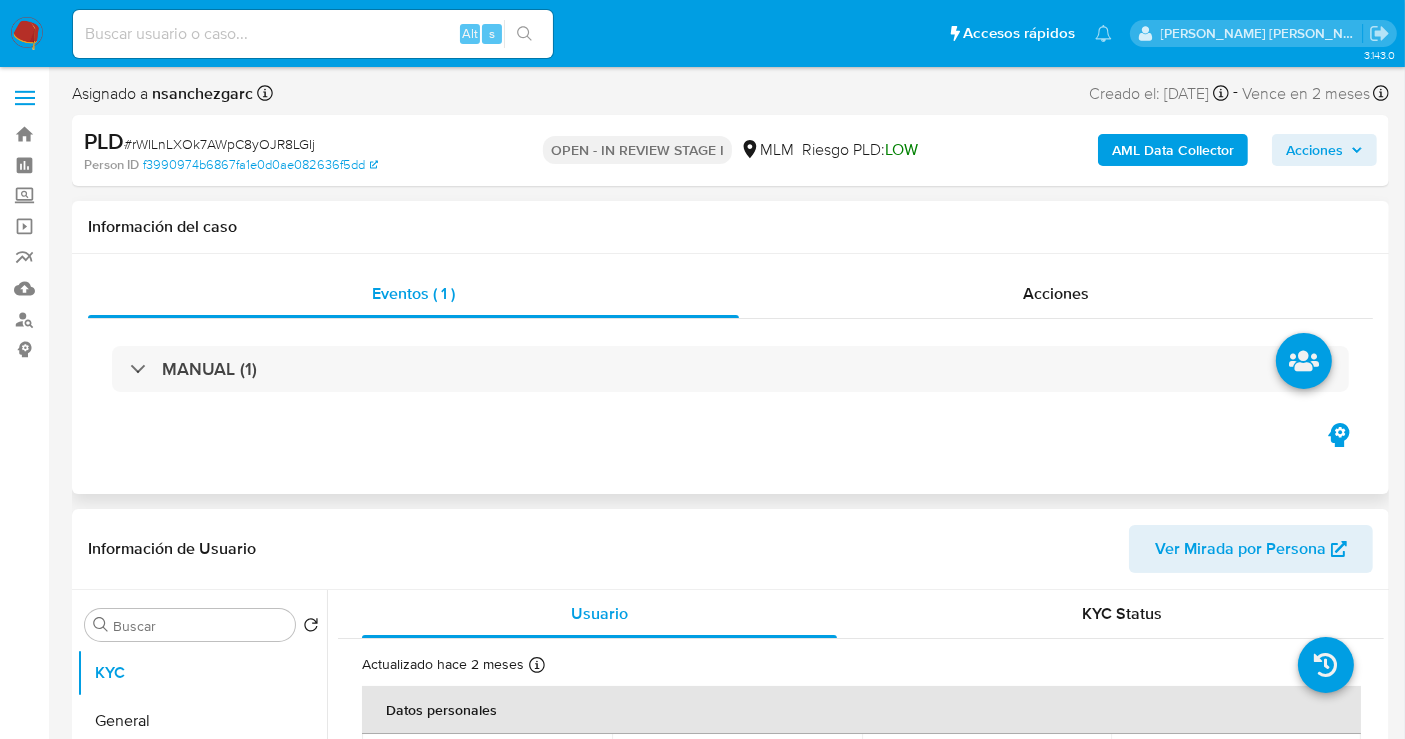 scroll, scrollTop: 0, scrollLeft: 0, axis: both 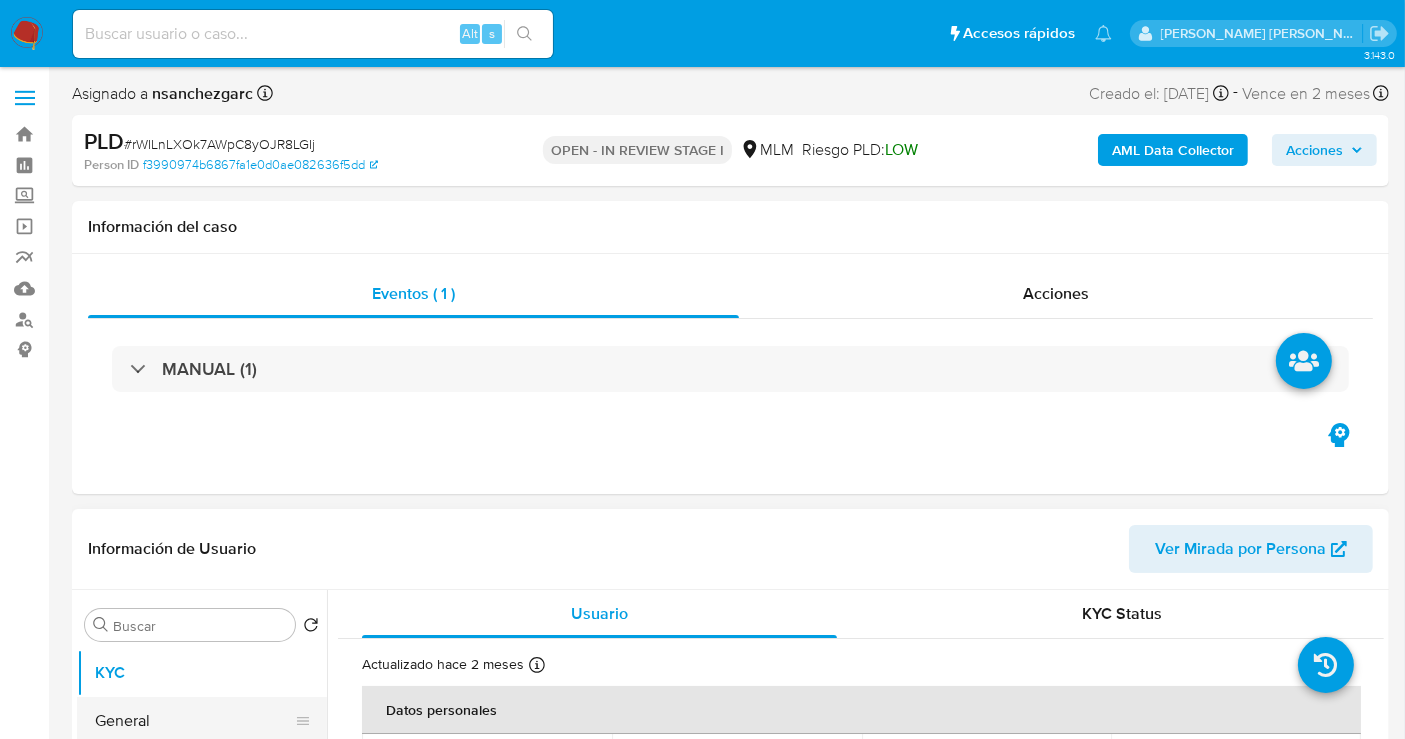 click on "General" at bounding box center [194, 721] 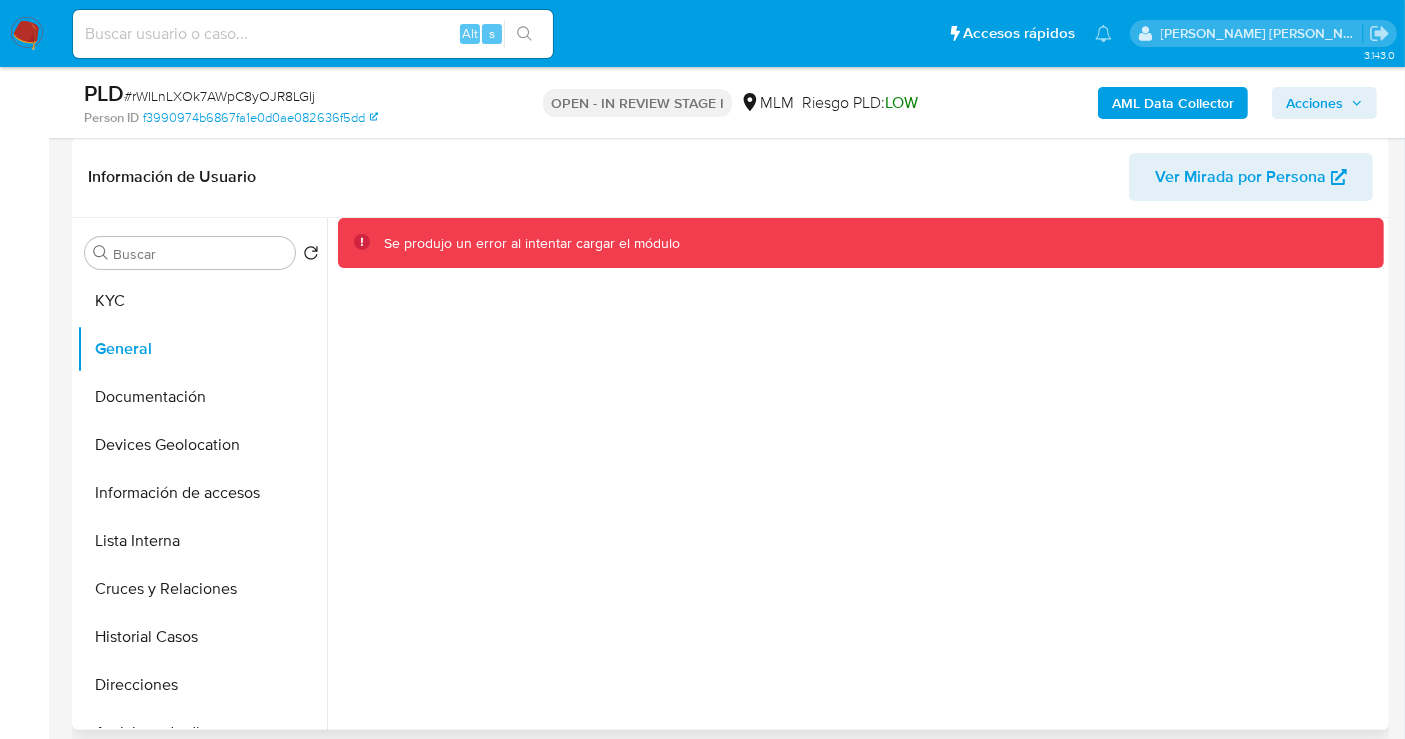 scroll, scrollTop: 333, scrollLeft: 0, axis: vertical 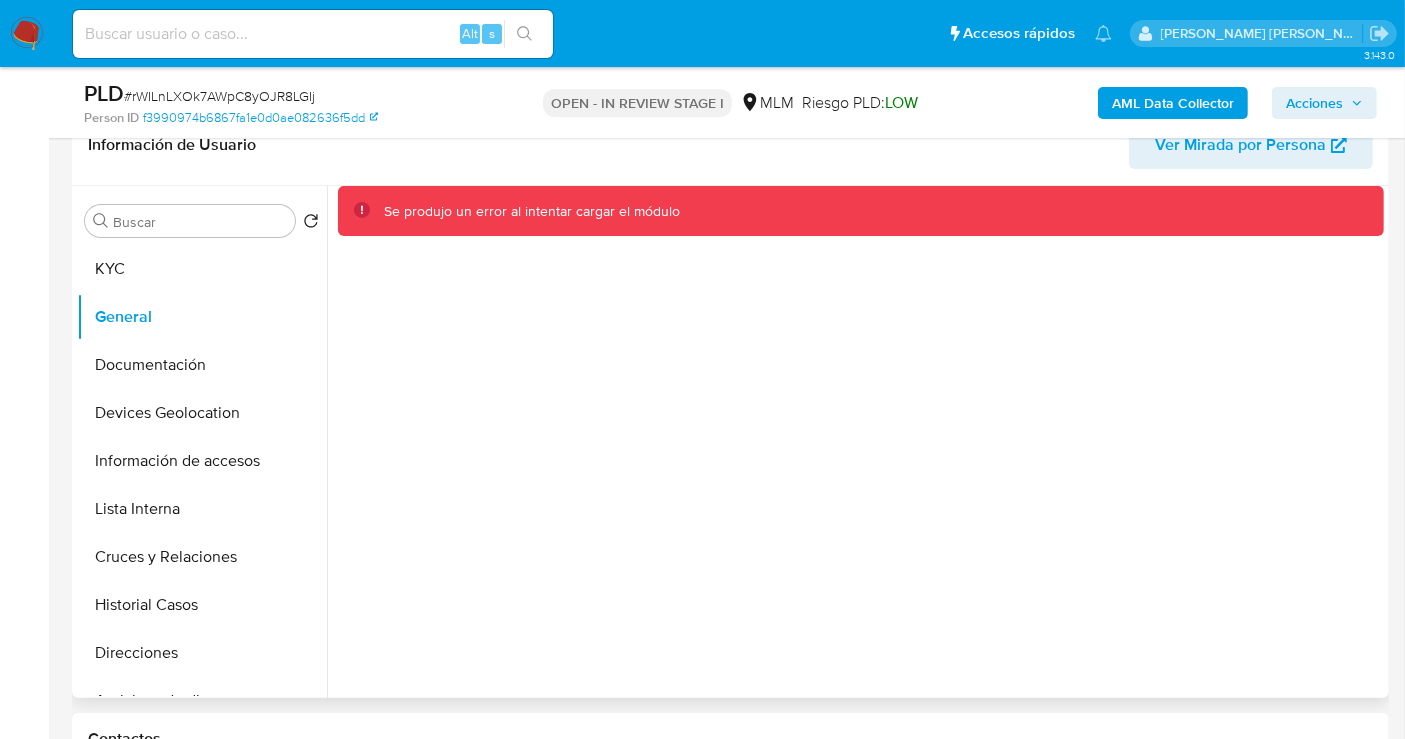 type 